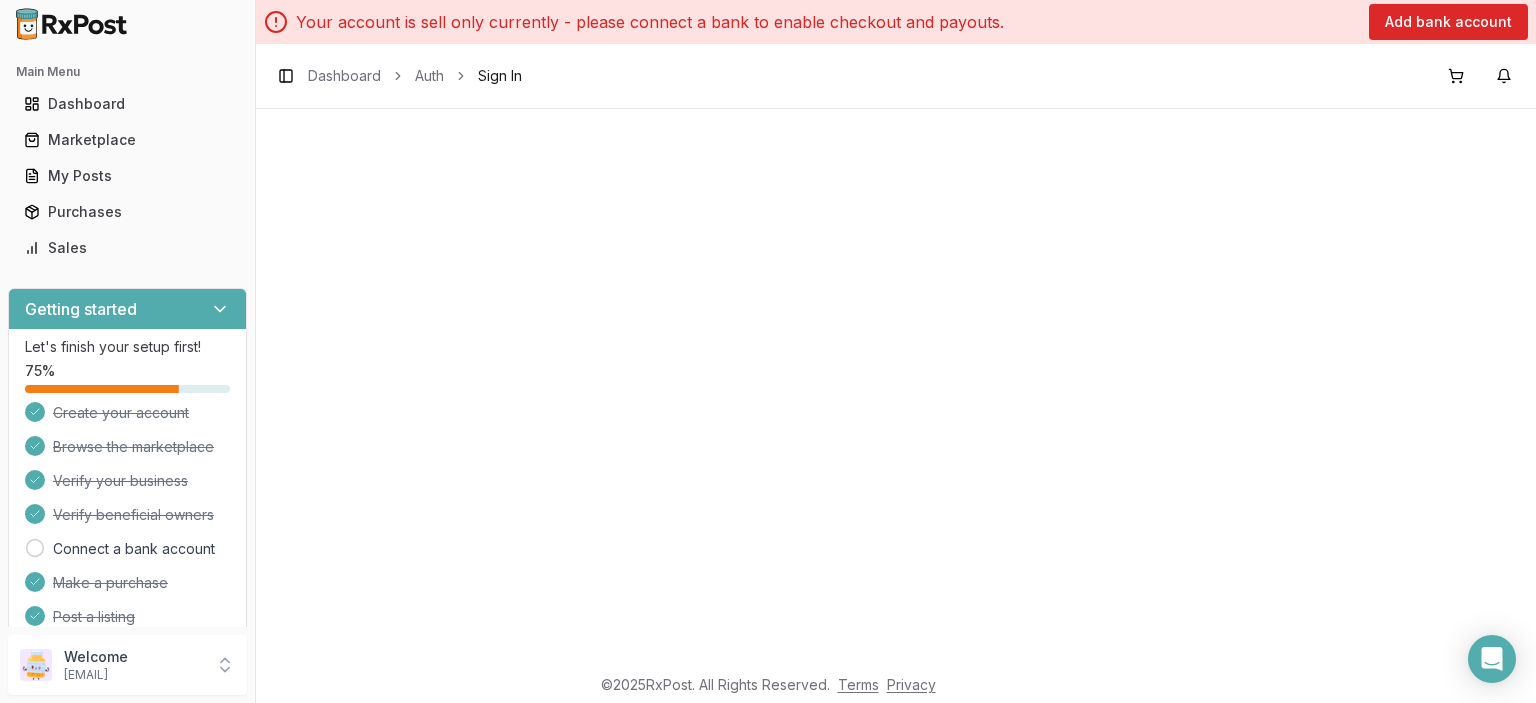 scroll, scrollTop: 0, scrollLeft: 0, axis: both 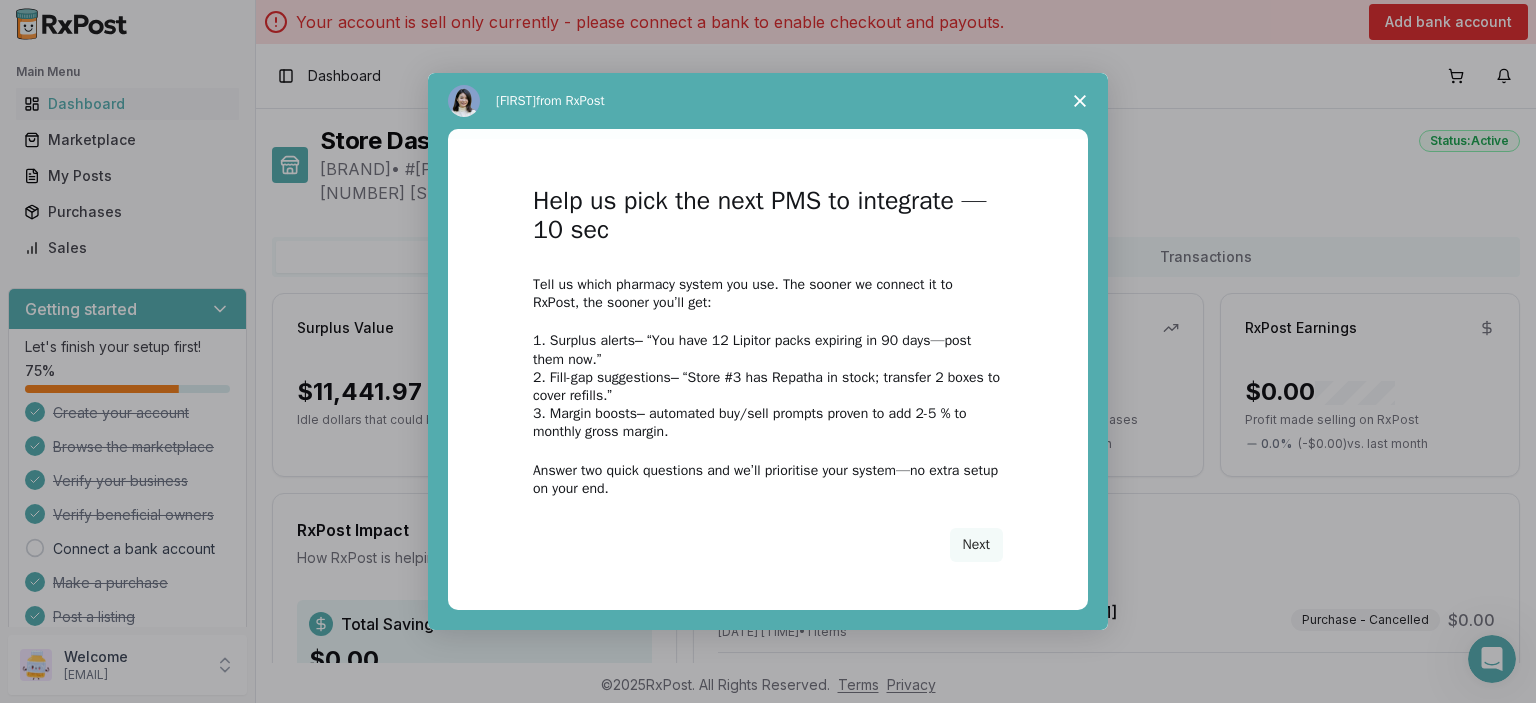 click at bounding box center [1080, 101] 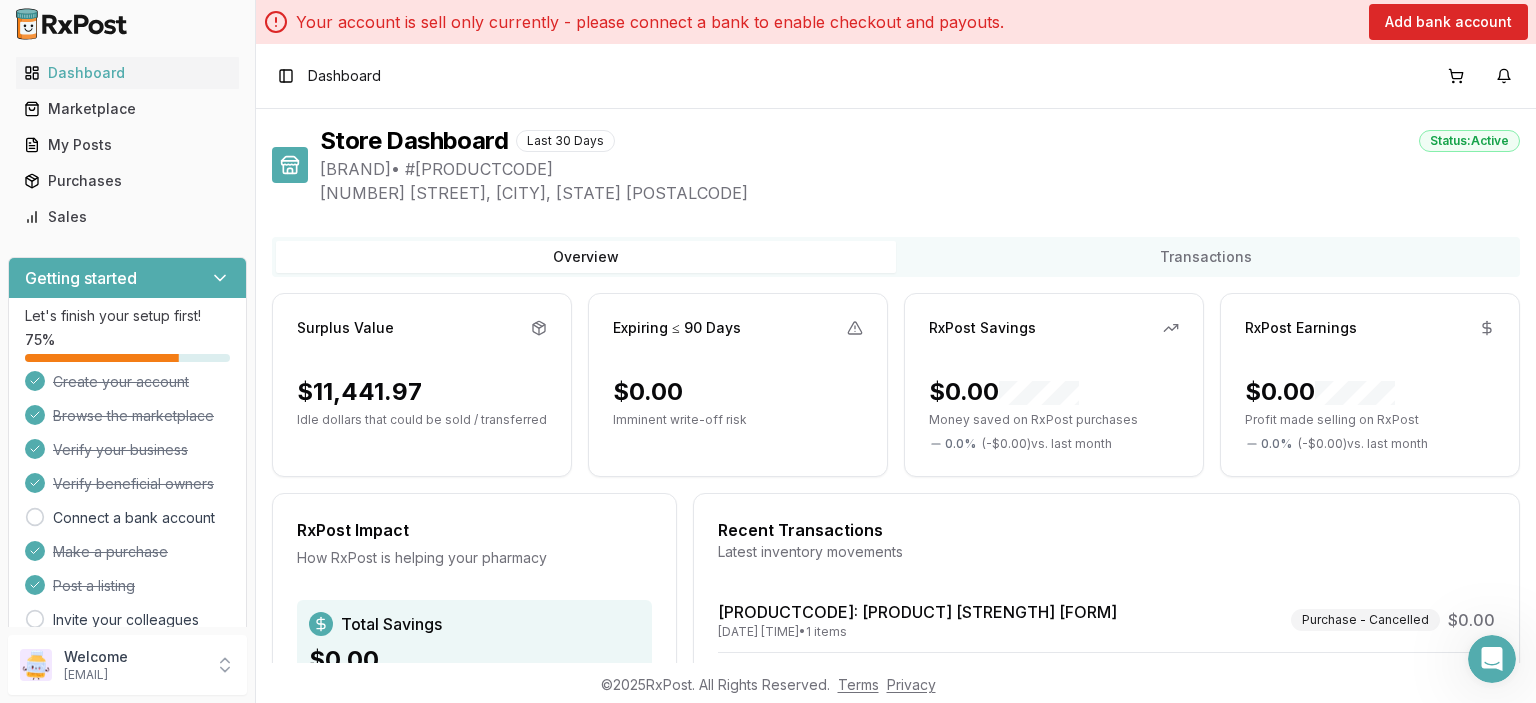 scroll, scrollTop: 0, scrollLeft: 0, axis: both 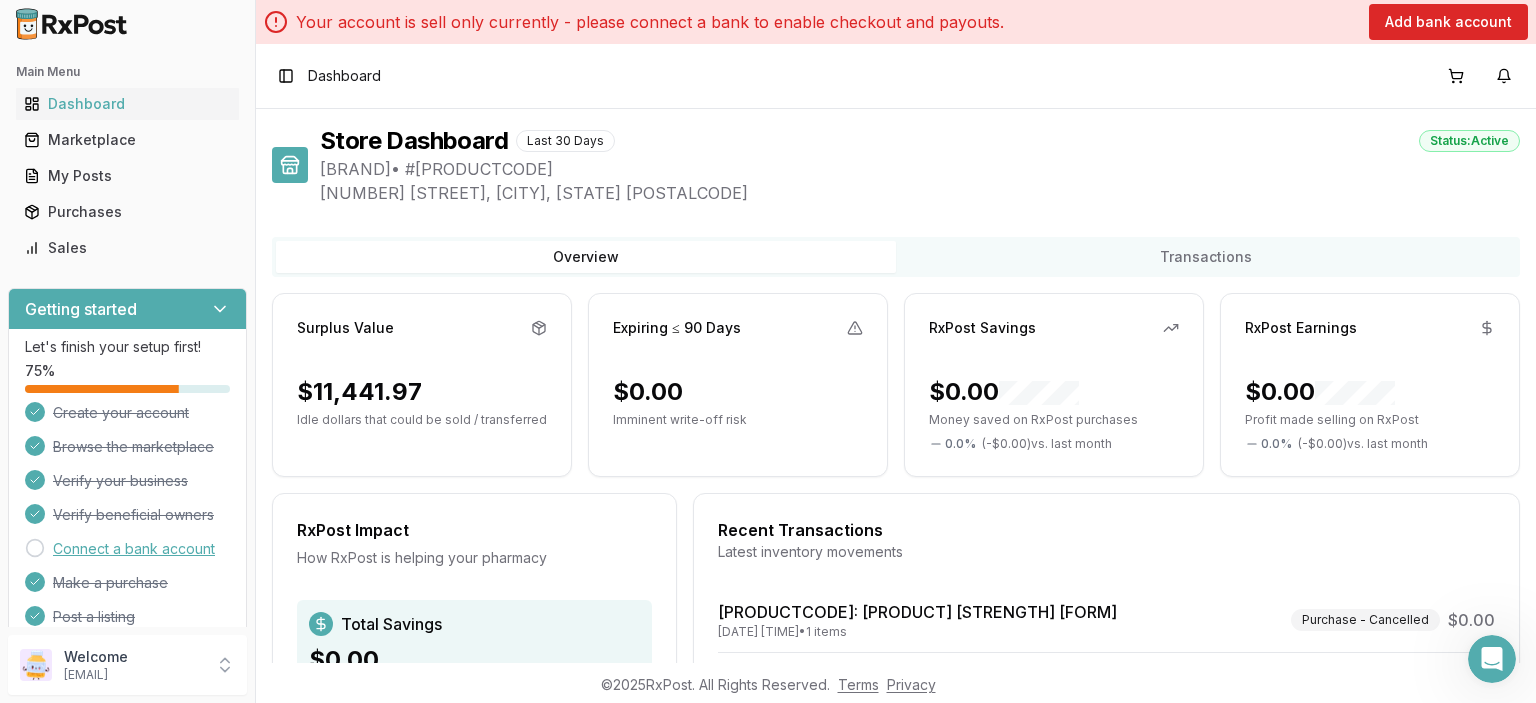 click on "Connect a bank account" at bounding box center [134, 549] 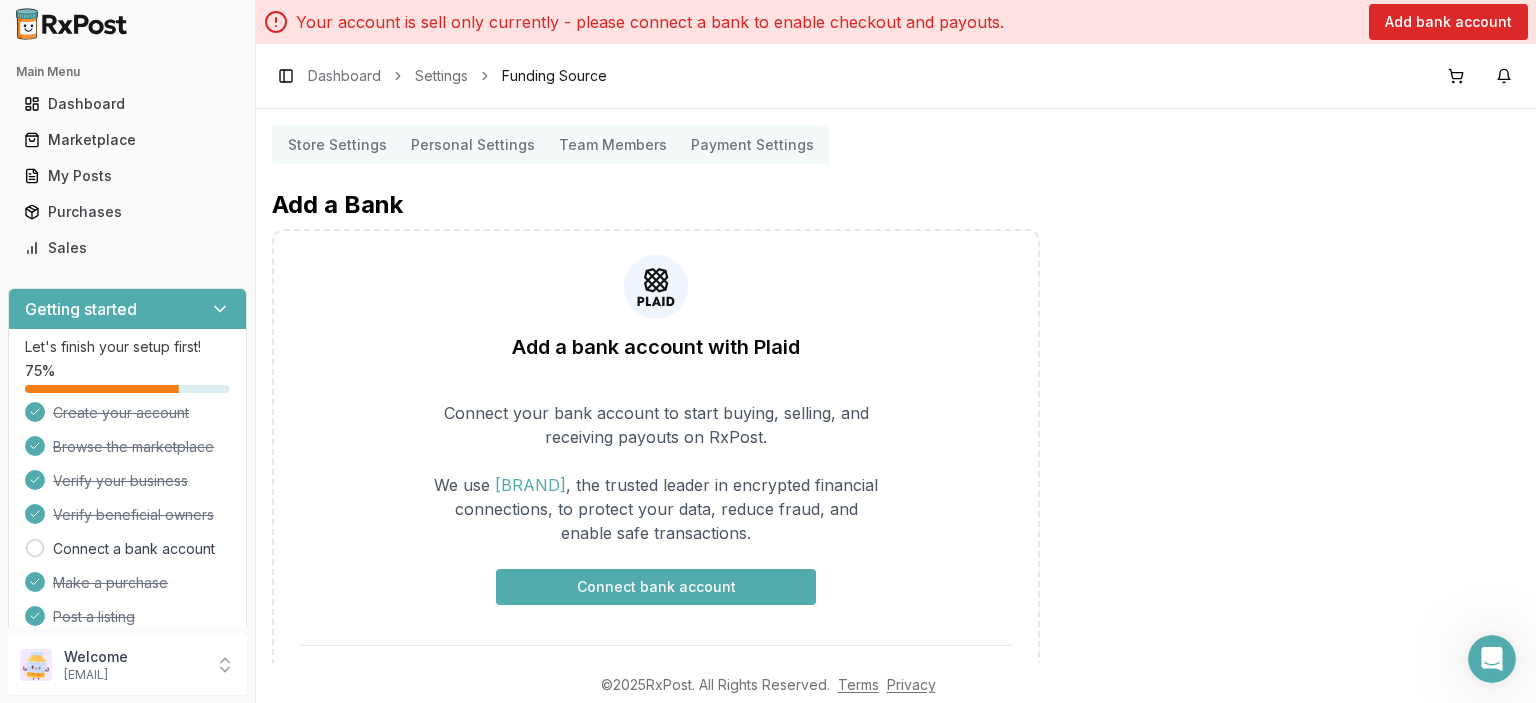 click on "Connect bank account" at bounding box center [656, 587] 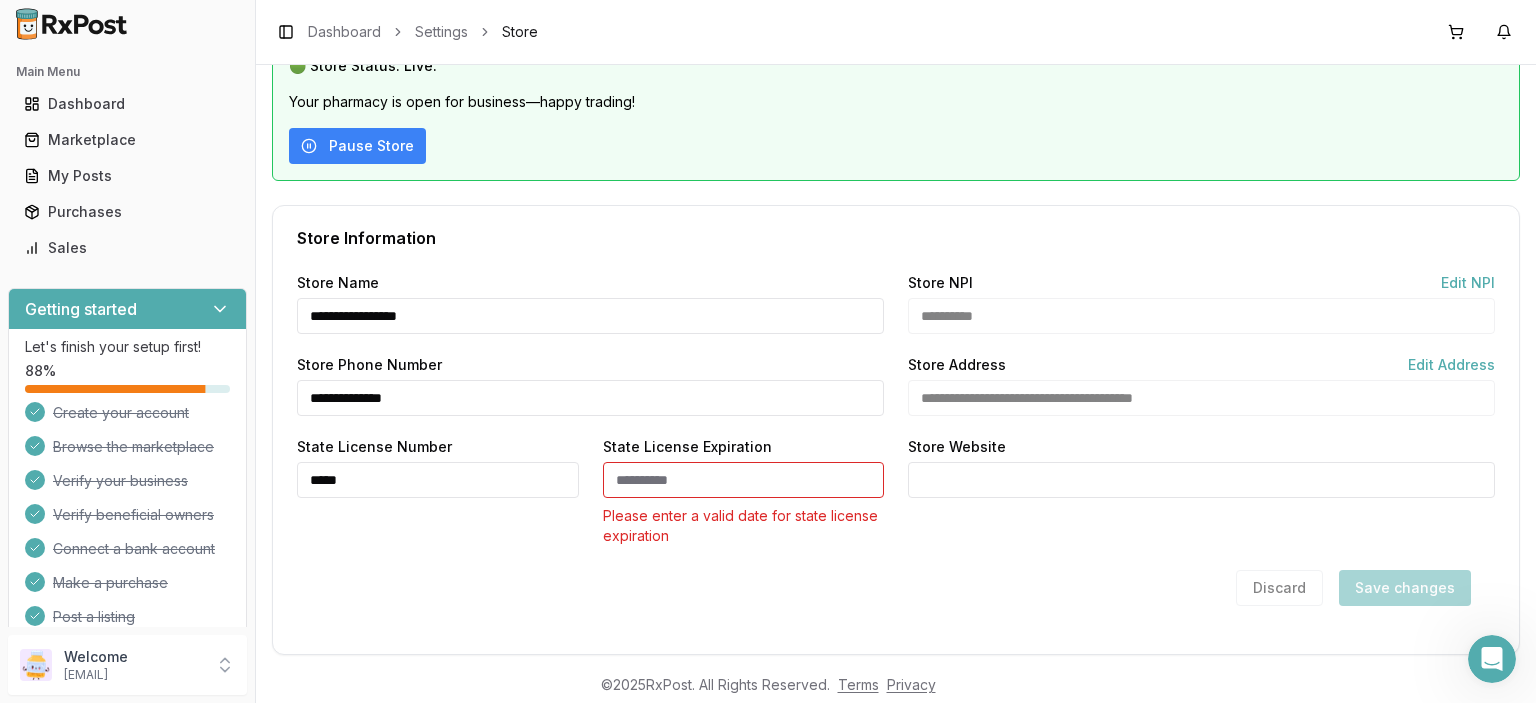 scroll, scrollTop: 230, scrollLeft: 0, axis: vertical 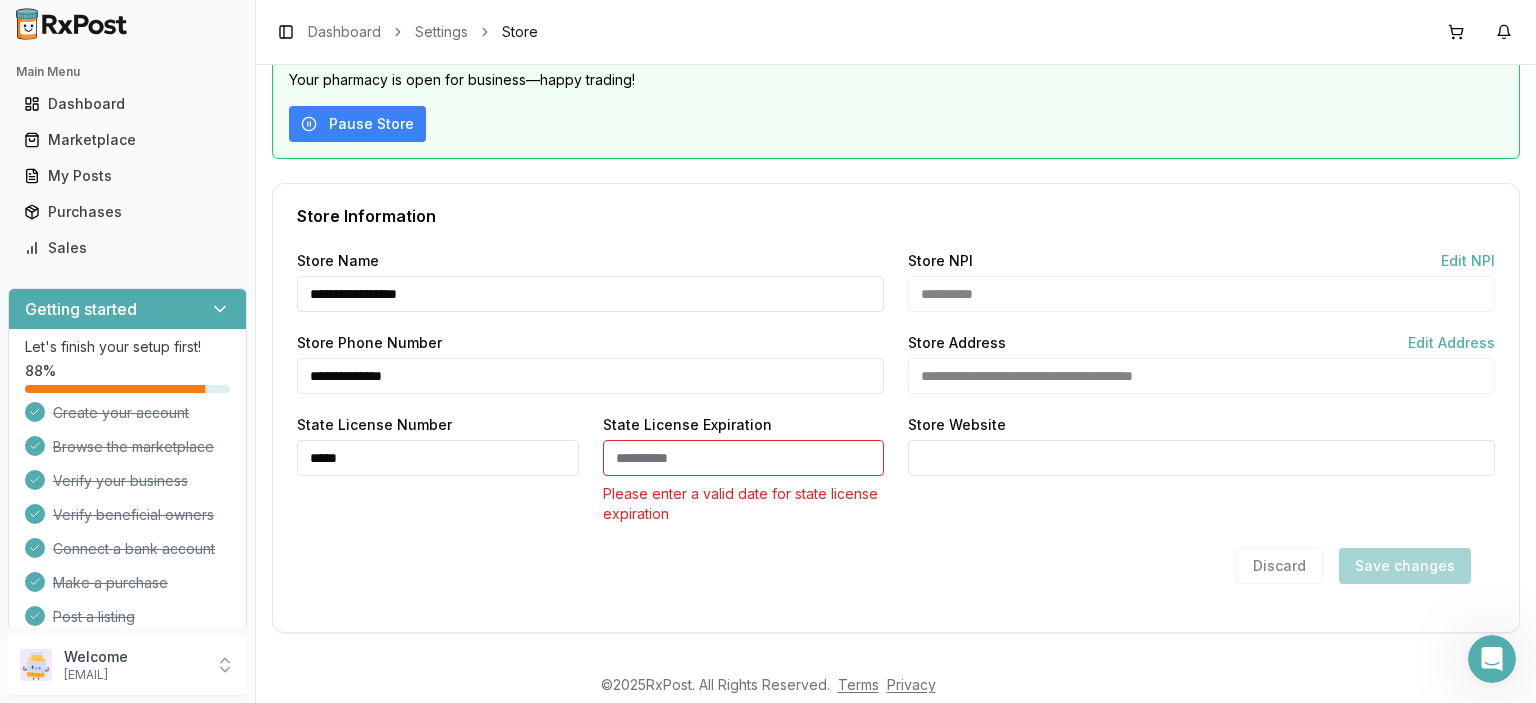 click on "State License Expiration" at bounding box center [744, 458] 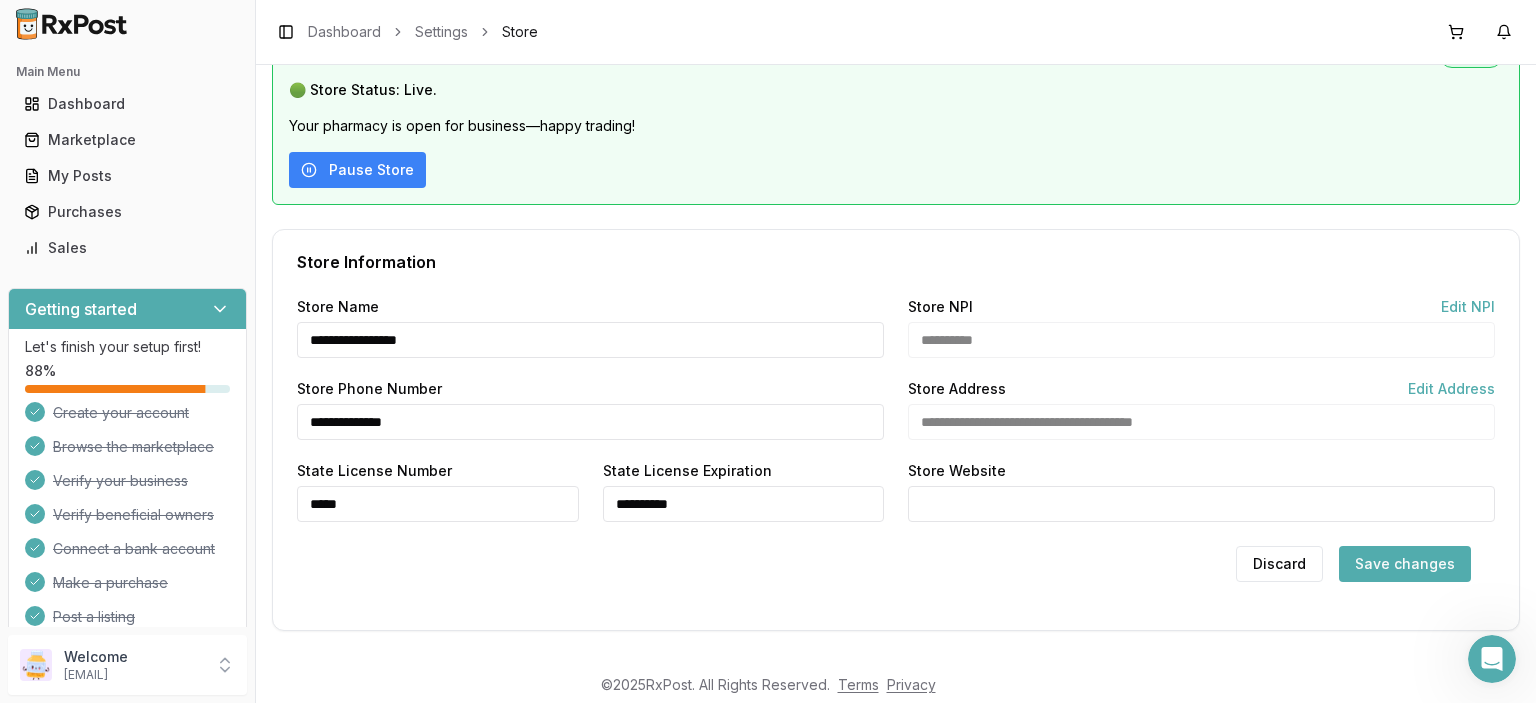 scroll, scrollTop: 182, scrollLeft: 0, axis: vertical 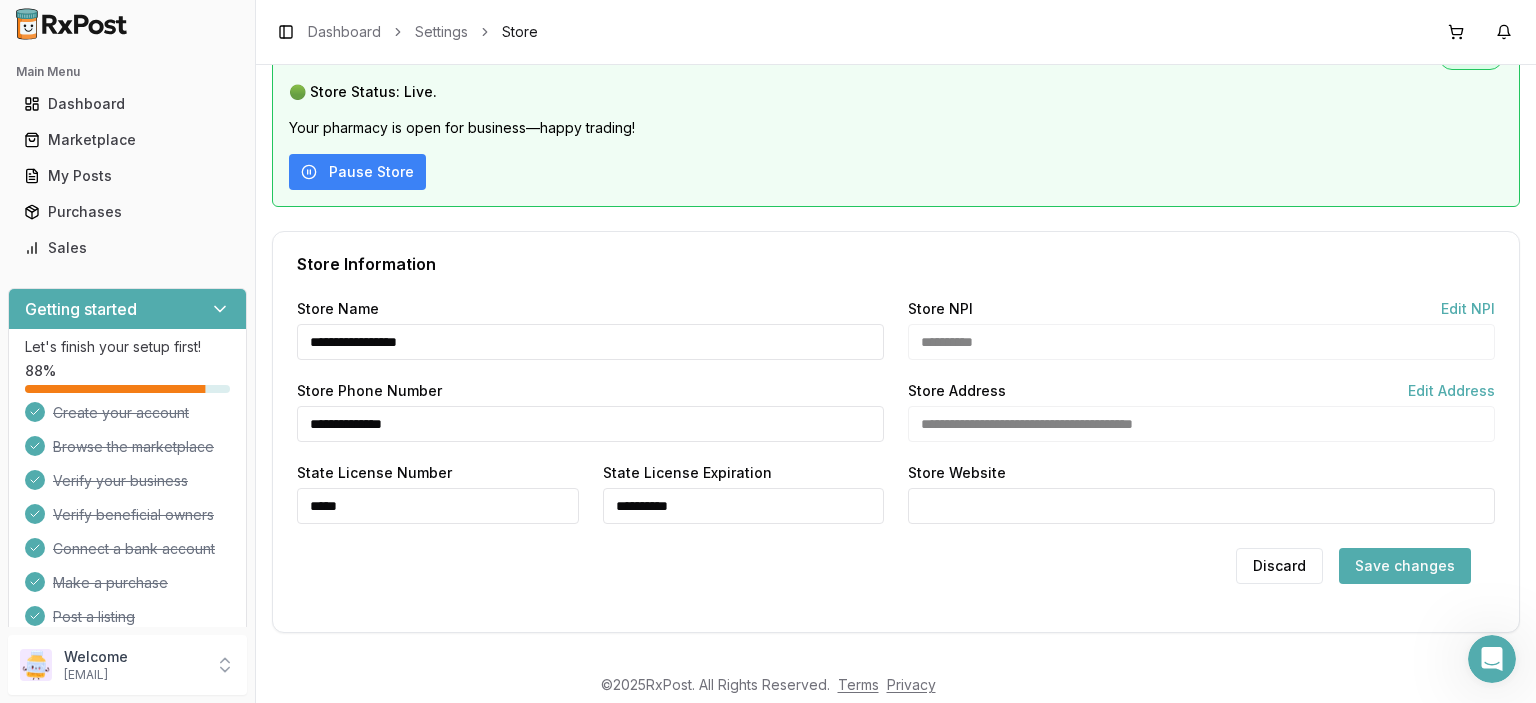 type on "**********" 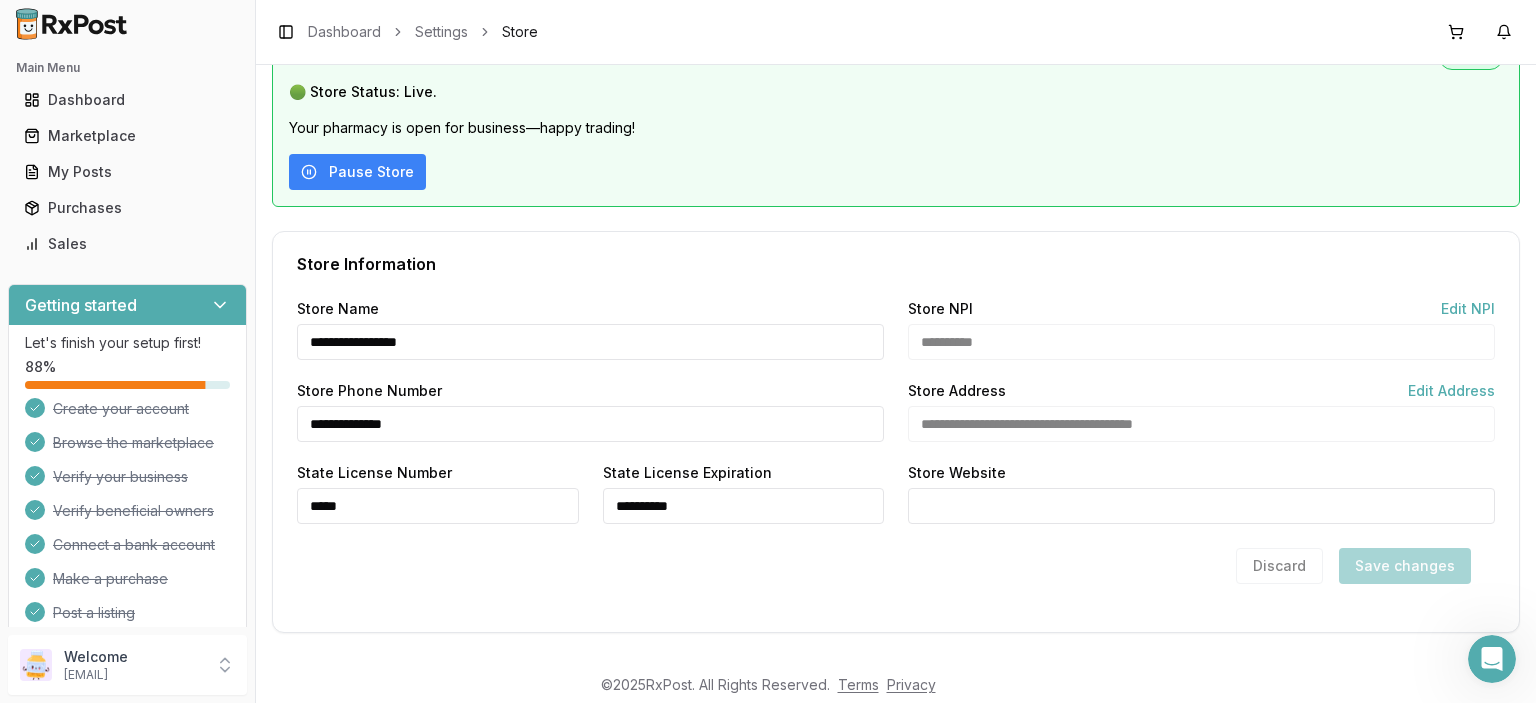 scroll, scrollTop: 0, scrollLeft: 0, axis: both 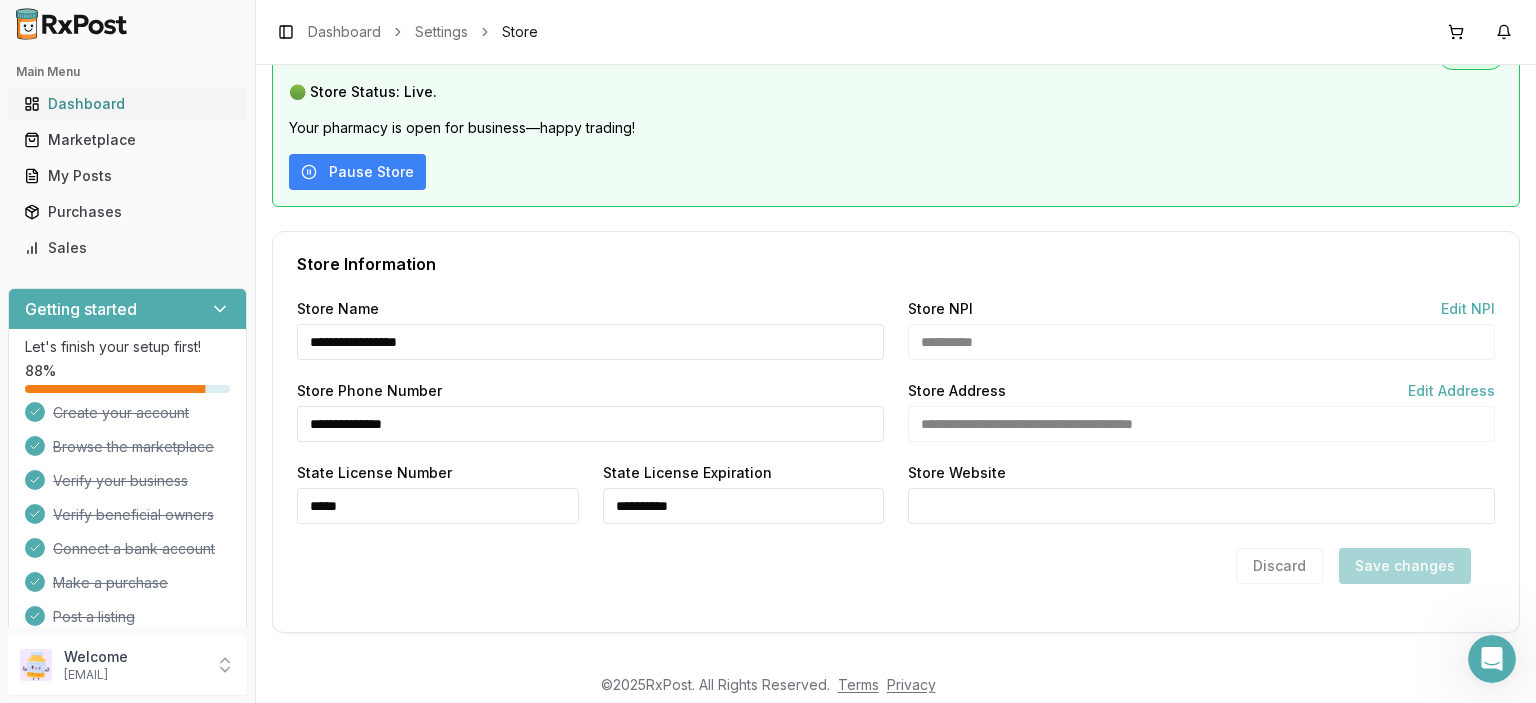 click on "Dashboard" at bounding box center [127, 104] 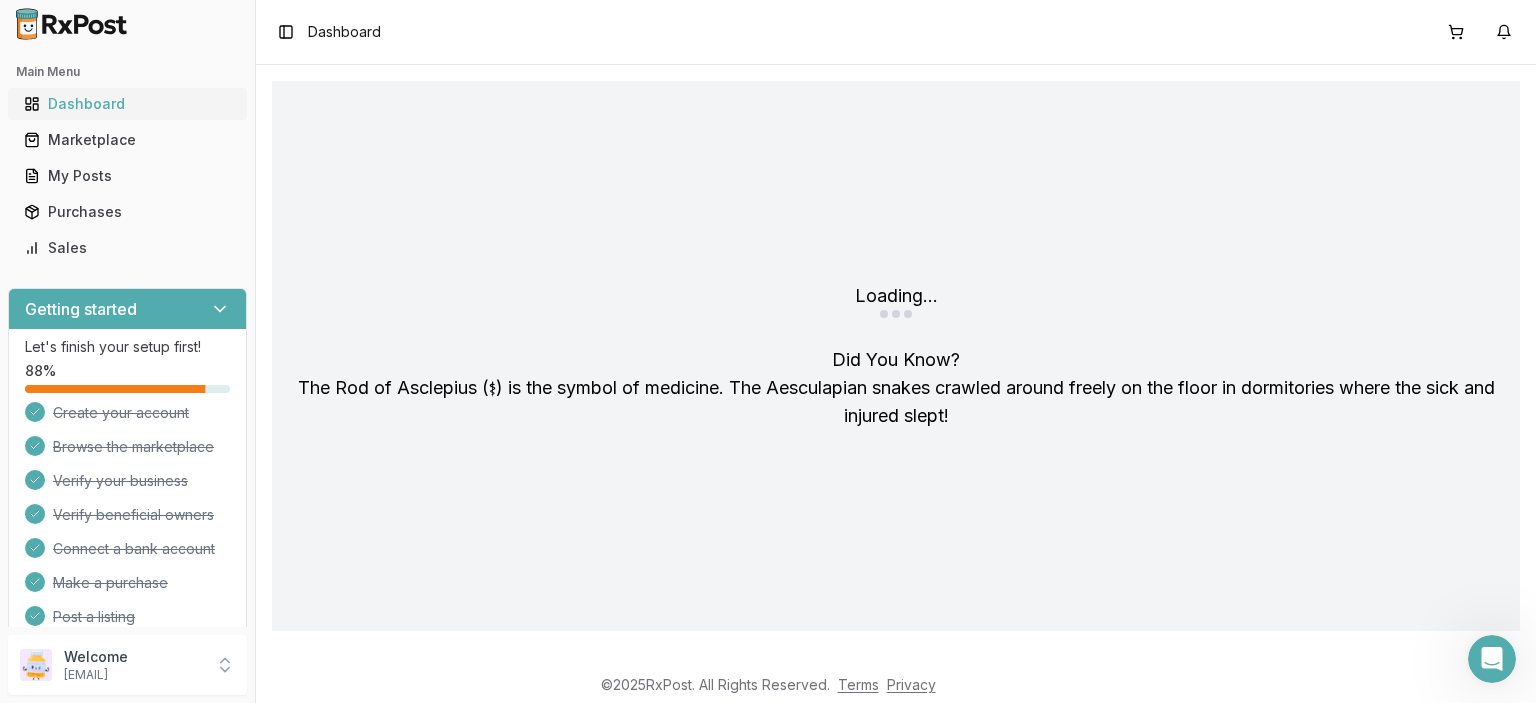 scroll, scrollTop: 0, scrollLeft: 0, axis: both 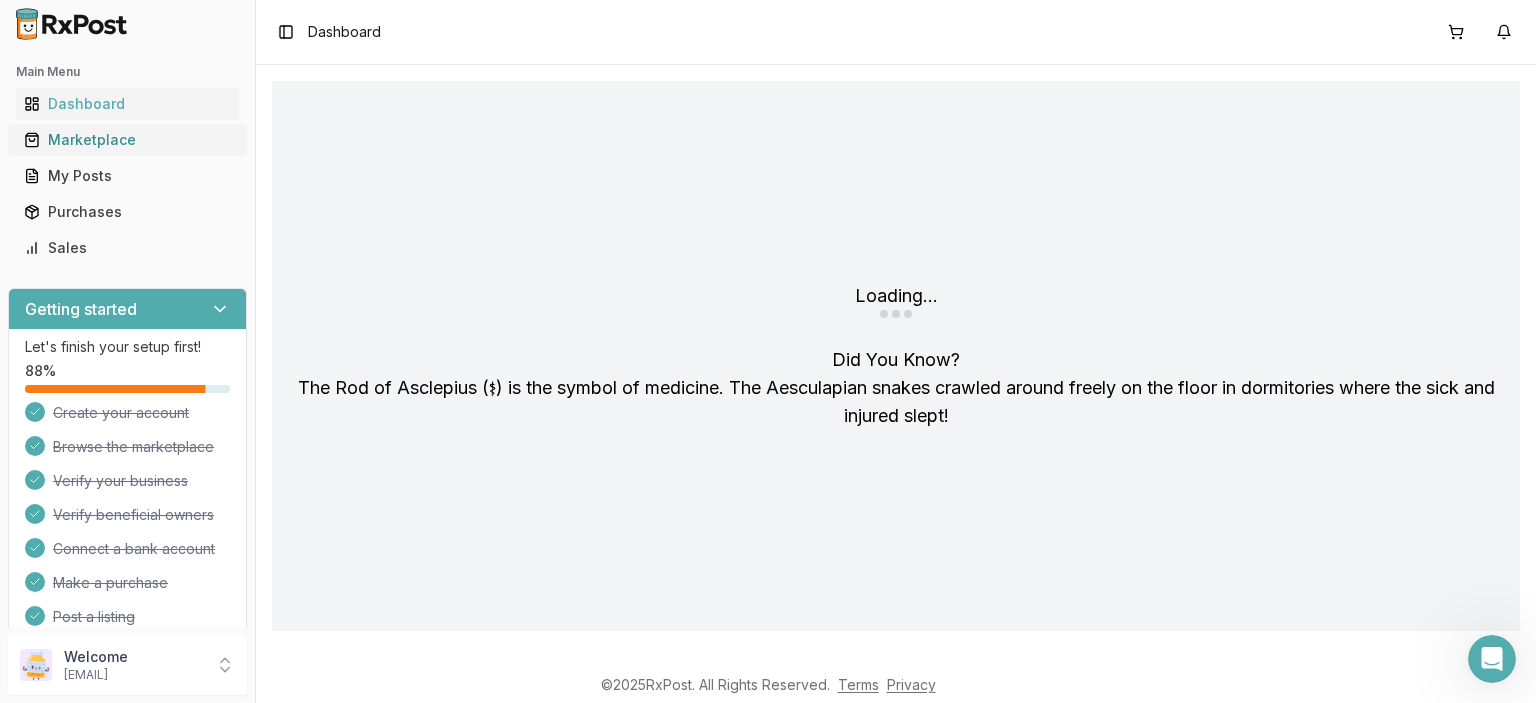 click on "Marketplace" at bounding box center (127, 140) 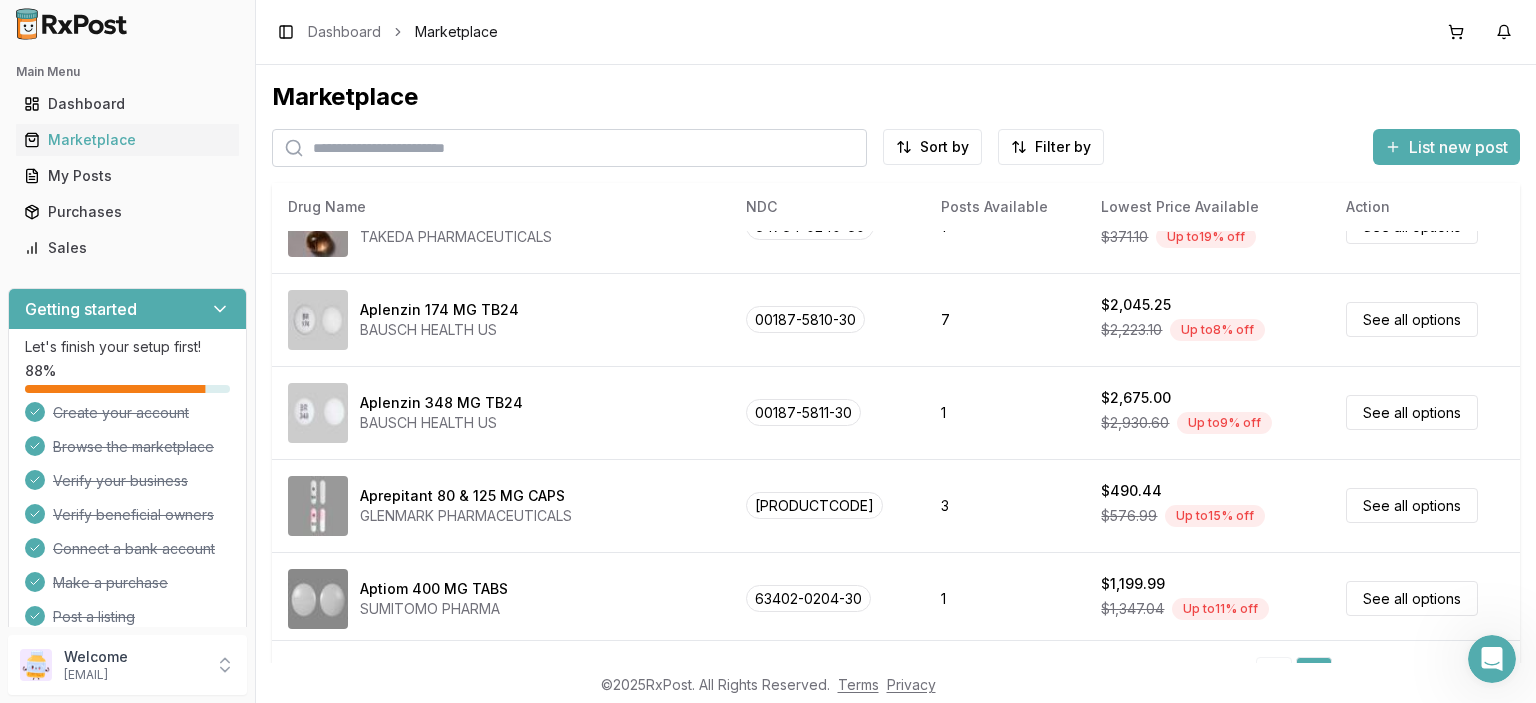 scroll, scrollTop: 983, scrollLeft: 0, axis: vertical 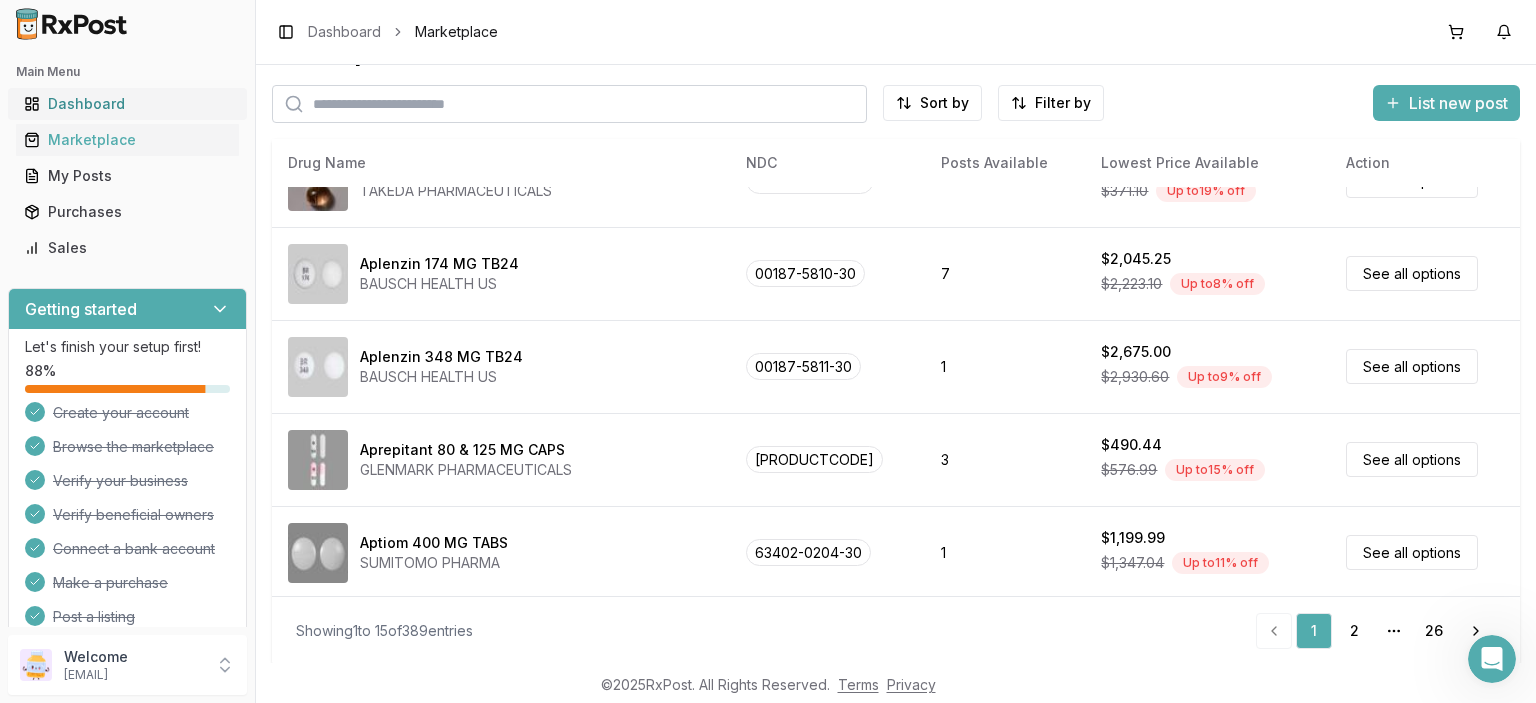 click on "Dashboard" at bounding box center (127, 104) 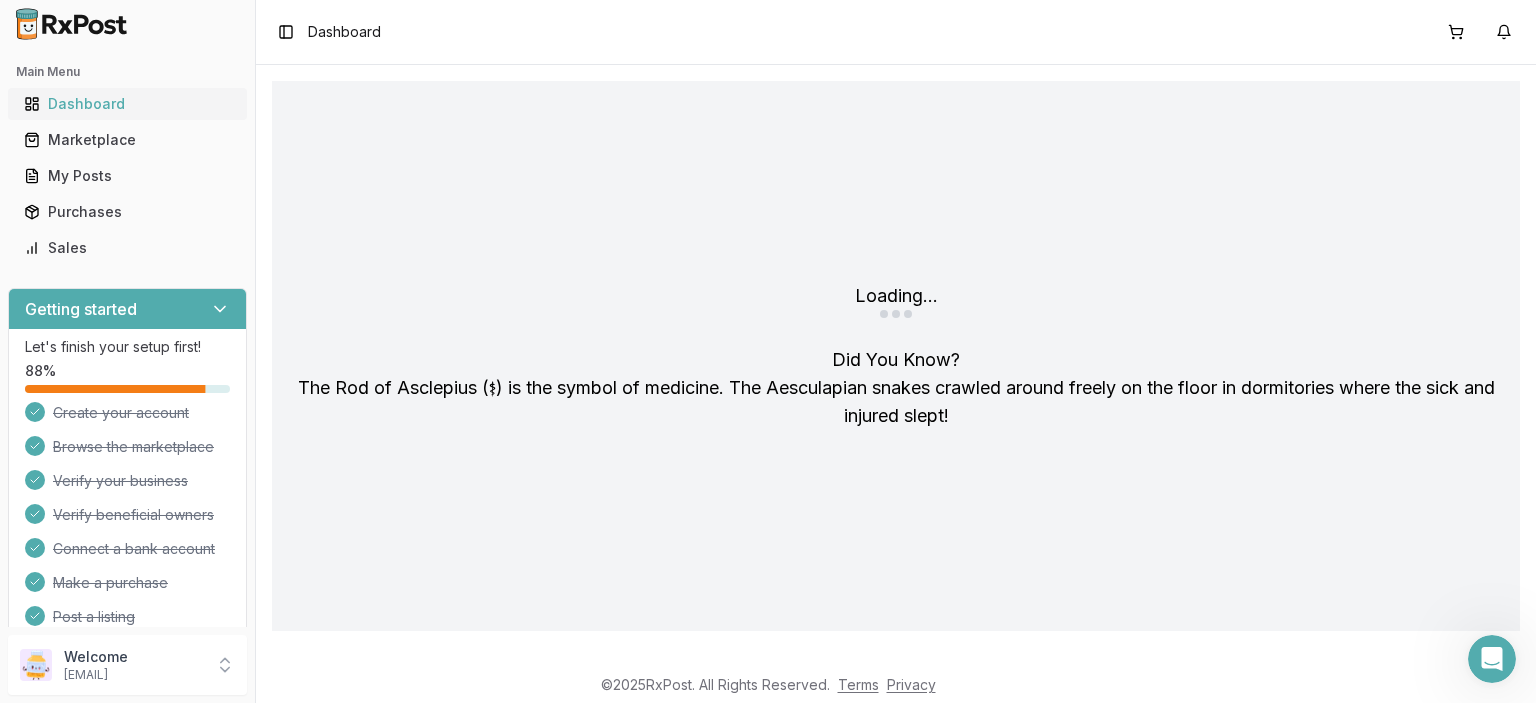 scroll, scrollTop: 0, scrollLeft: 0, axis: both 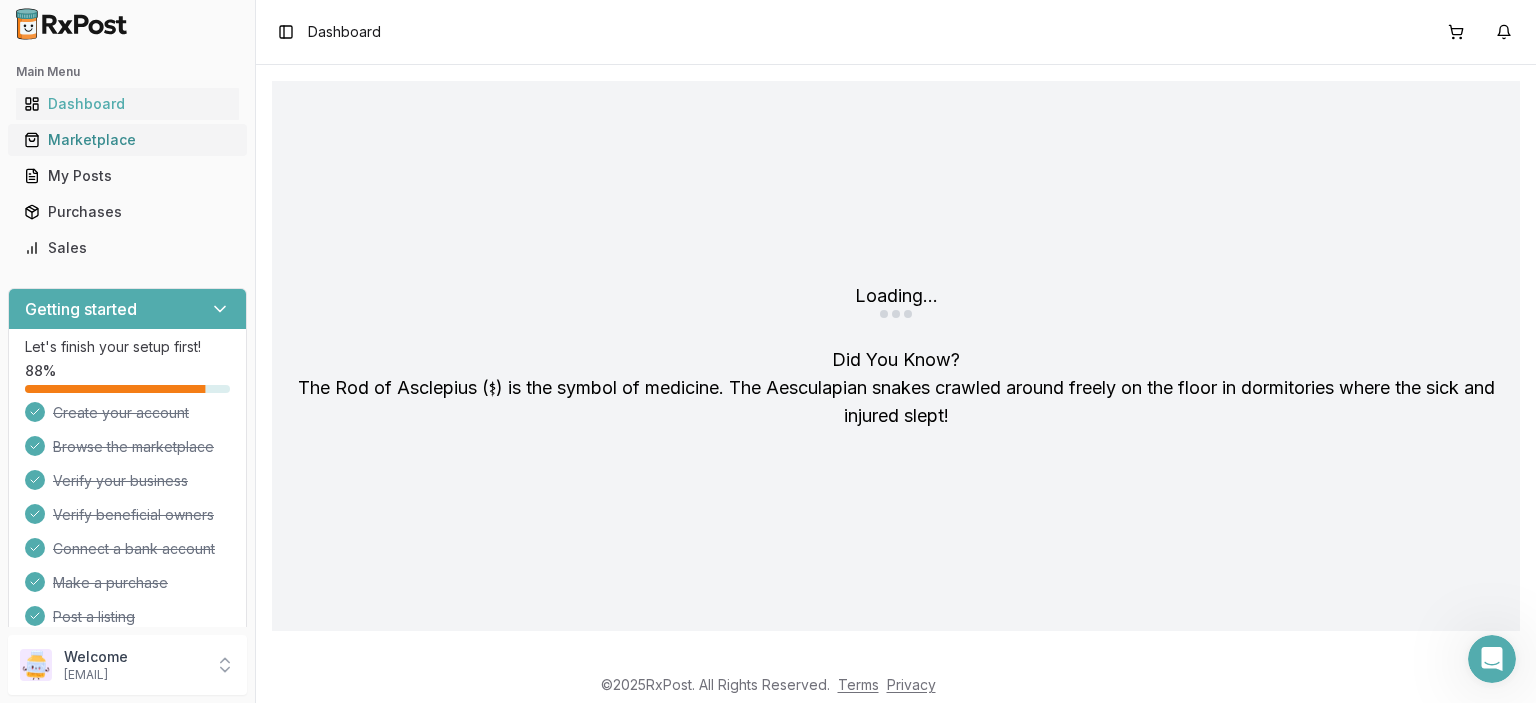 click on "Marketplace" at bounding box center [127, 140] 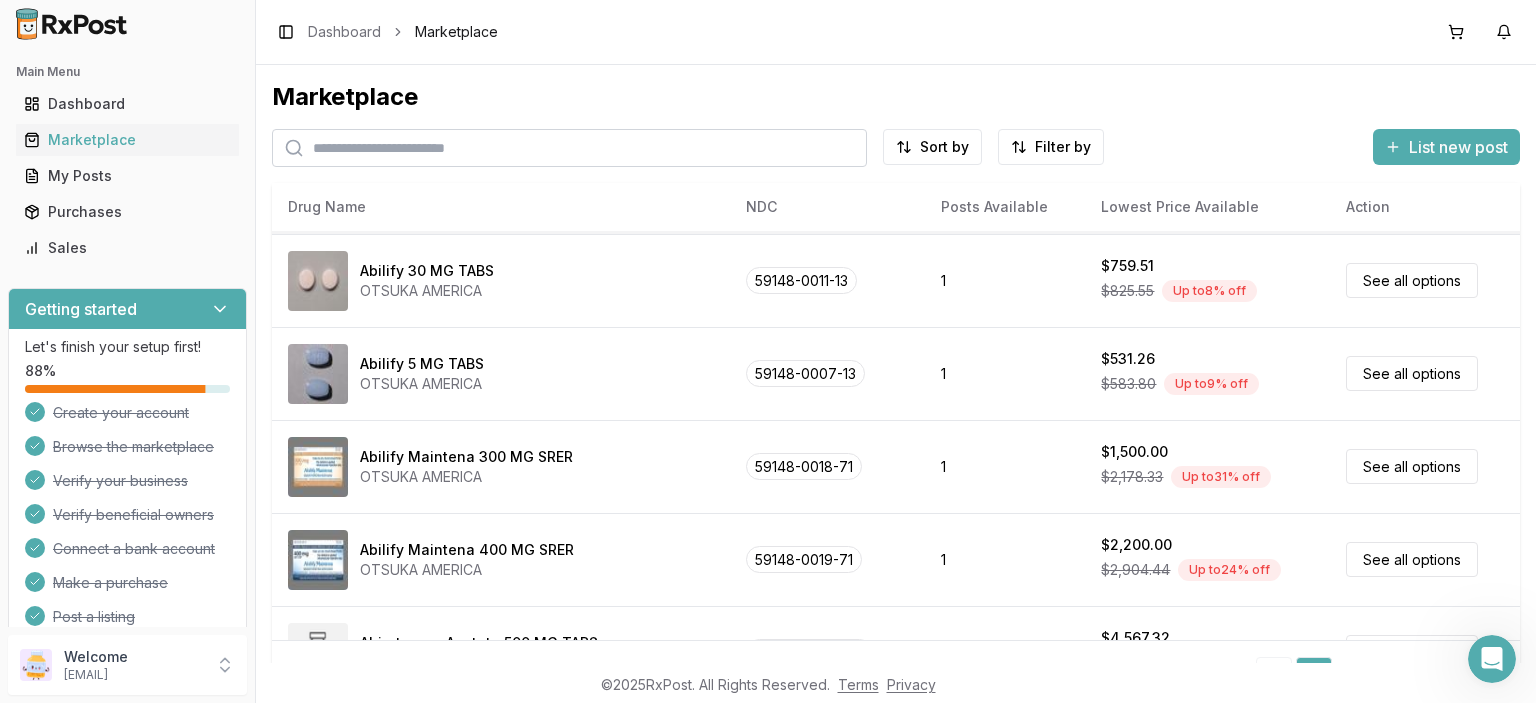 scroll, scrollTop: 0, scrollLeft: 0, axis: both 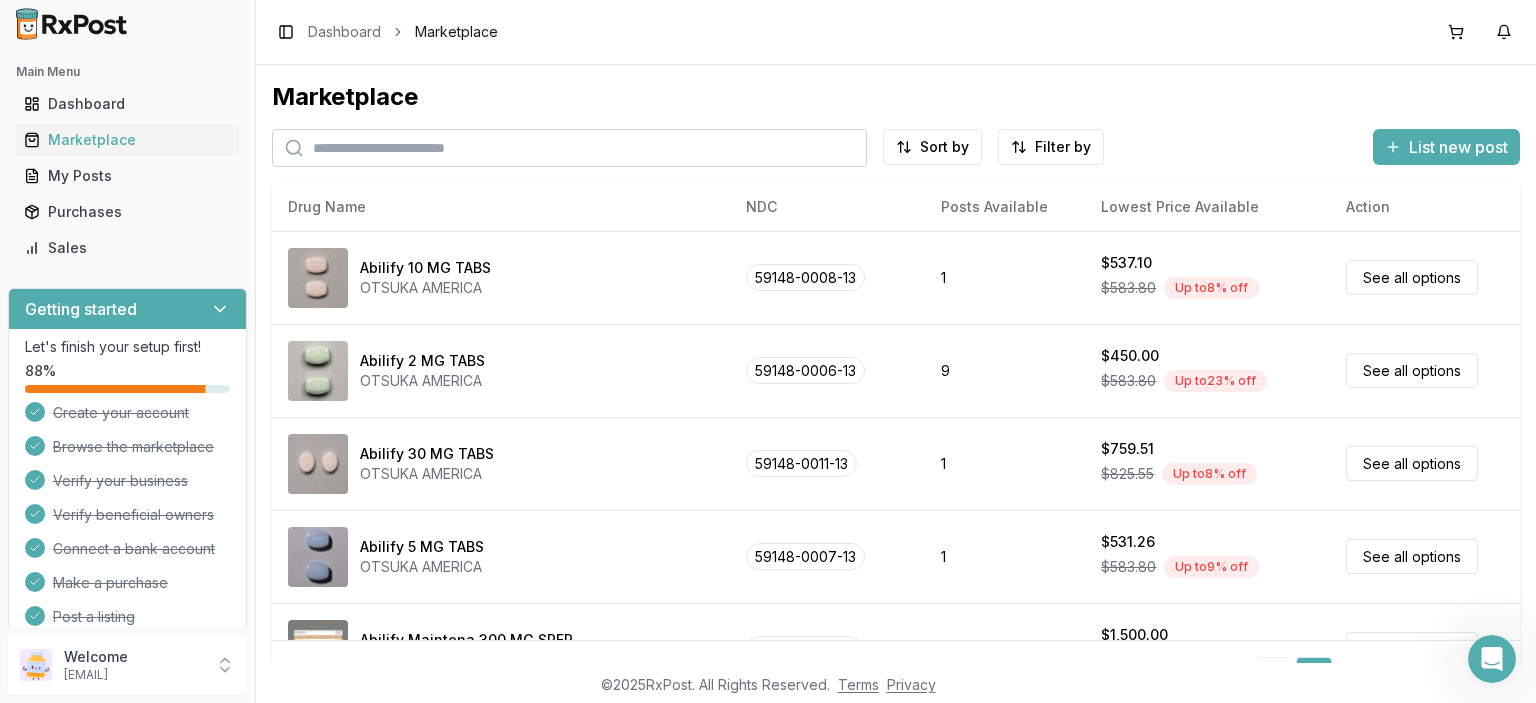 click 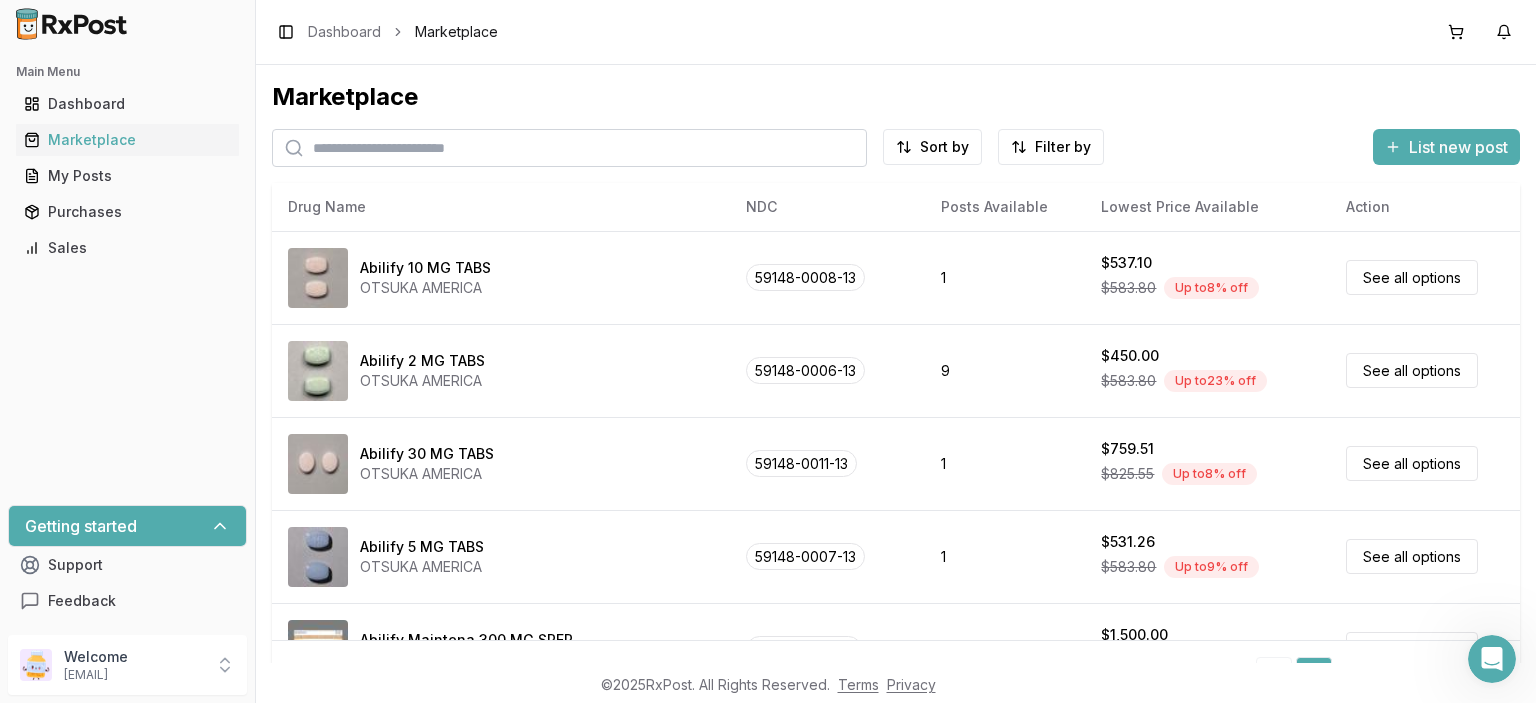 click on "Getting started" at bounding box center (127, 526) 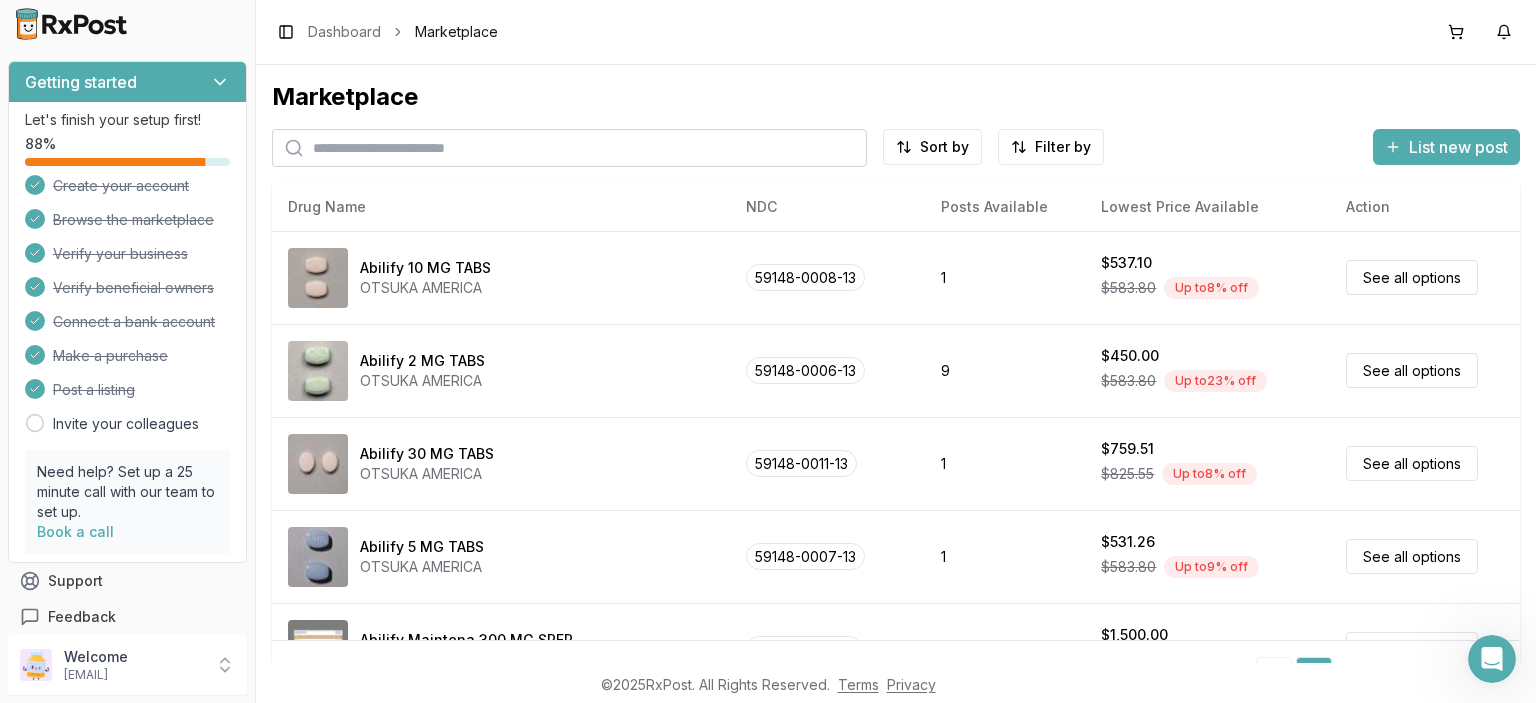 scroll, scrollTop: 242, scrollLeft: 0, axis: vertical 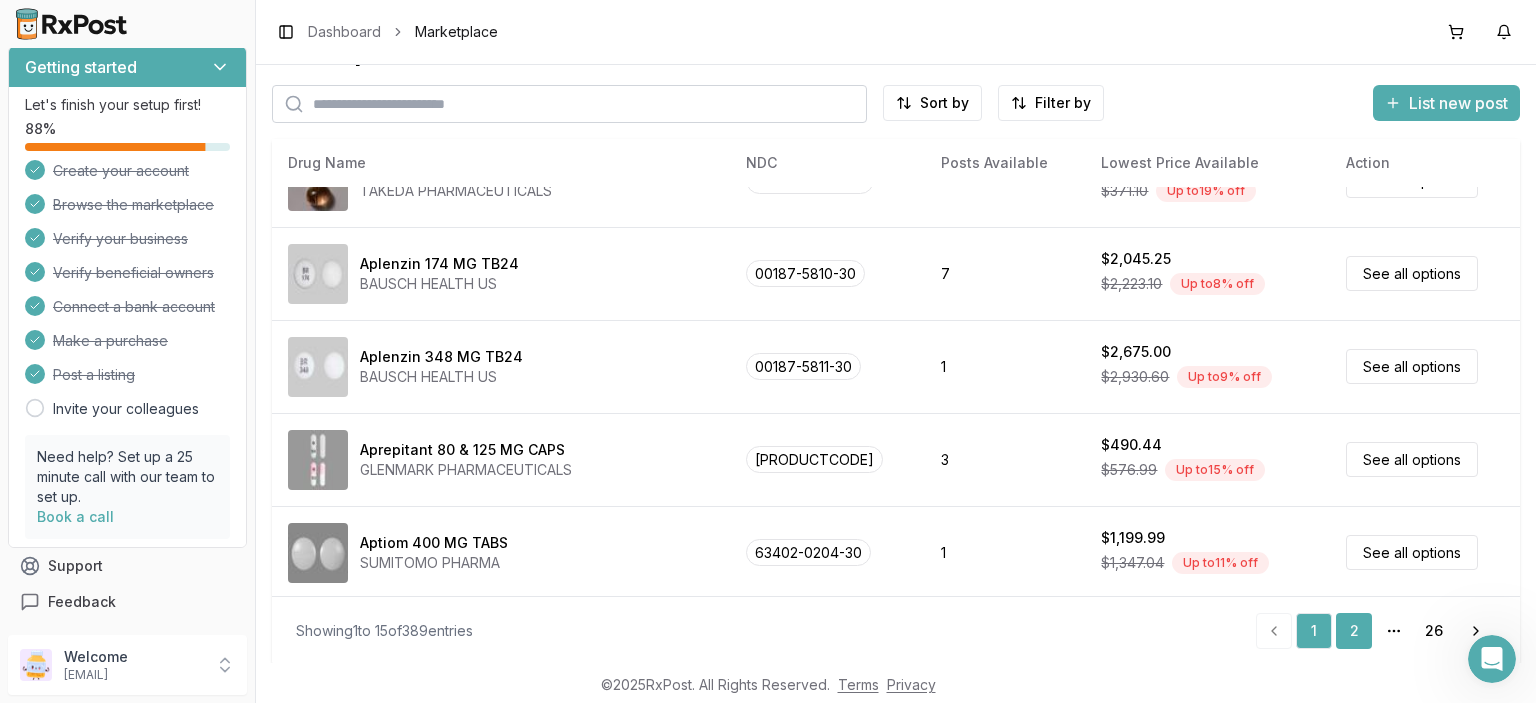 click on "2" at bounding box center [1354, 631] 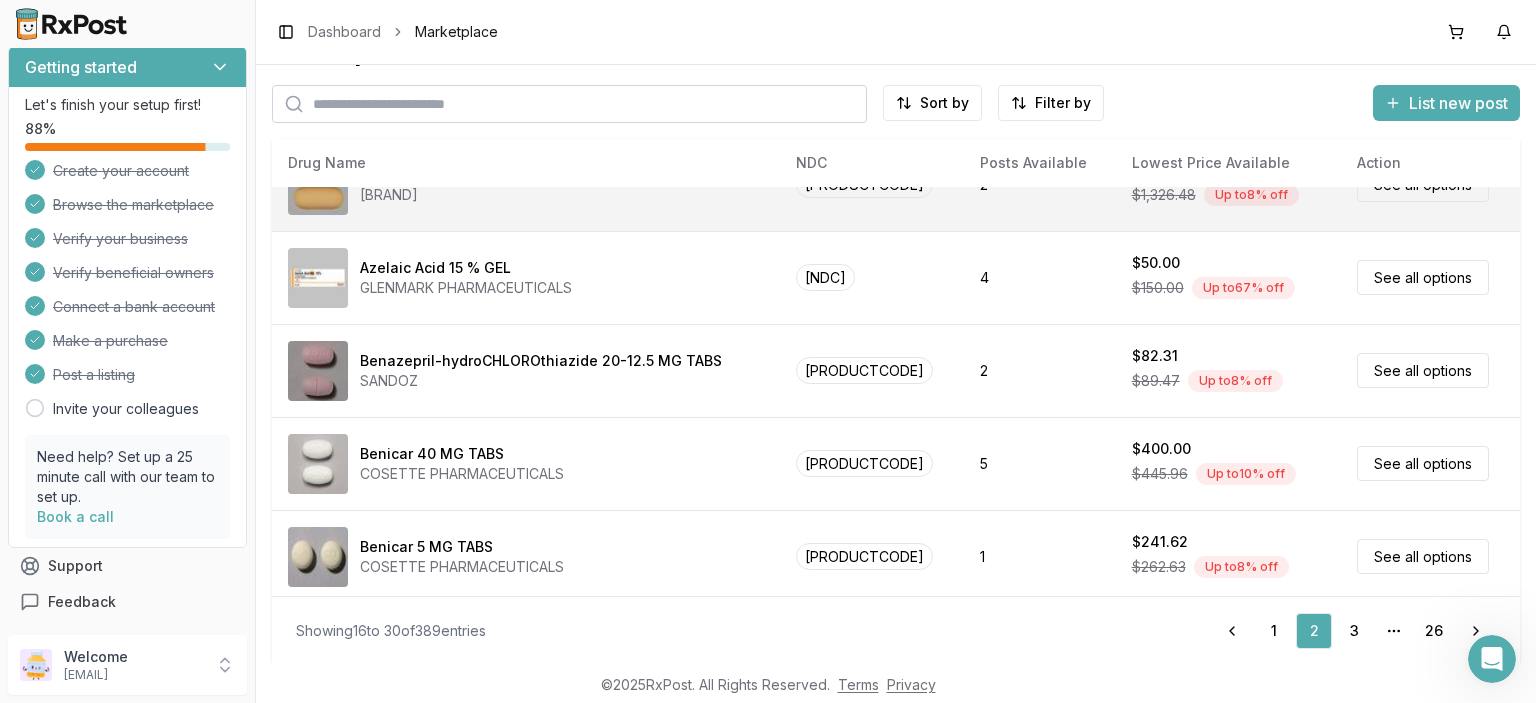 scroll, scrollTop: 983, scrollLeft: 0, axis: vertical 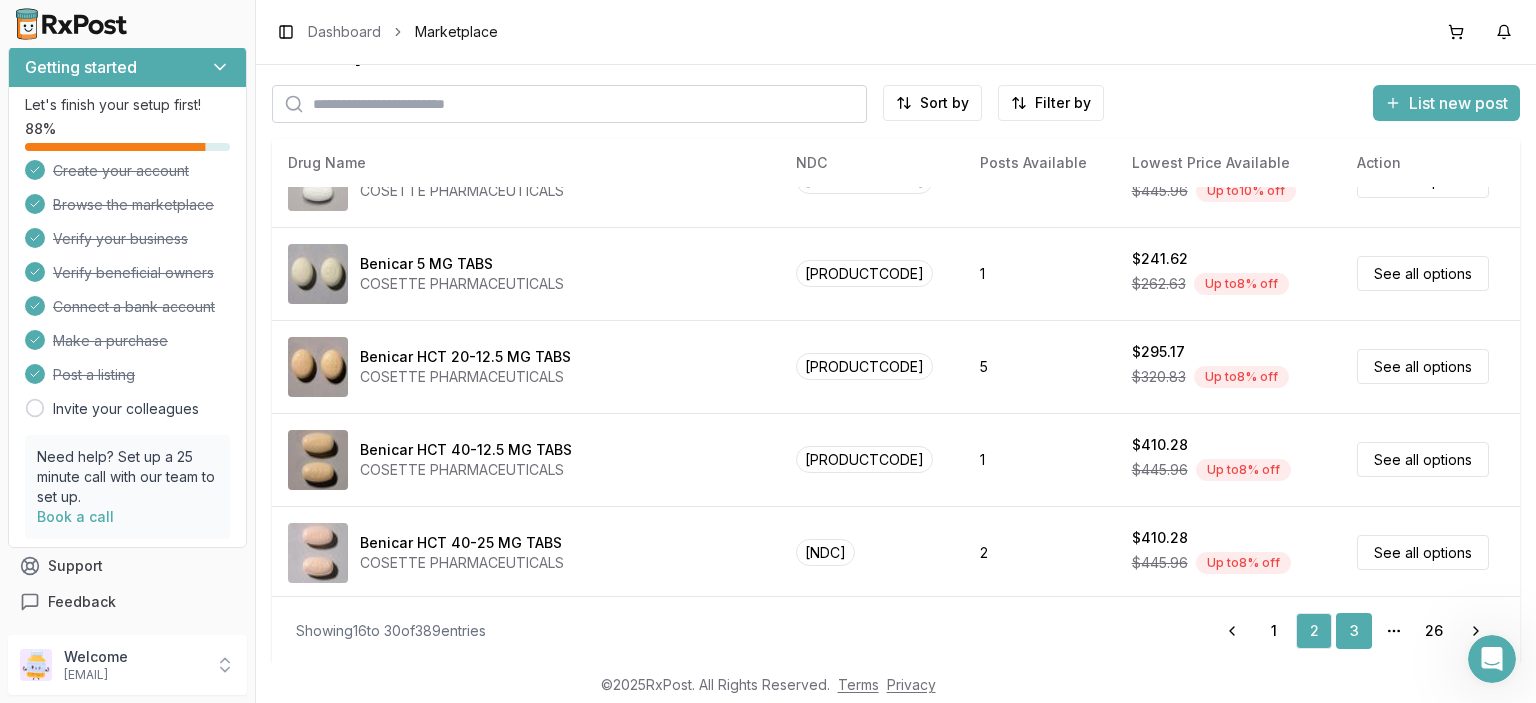 click on "3" at bounding box center [1354, 631] 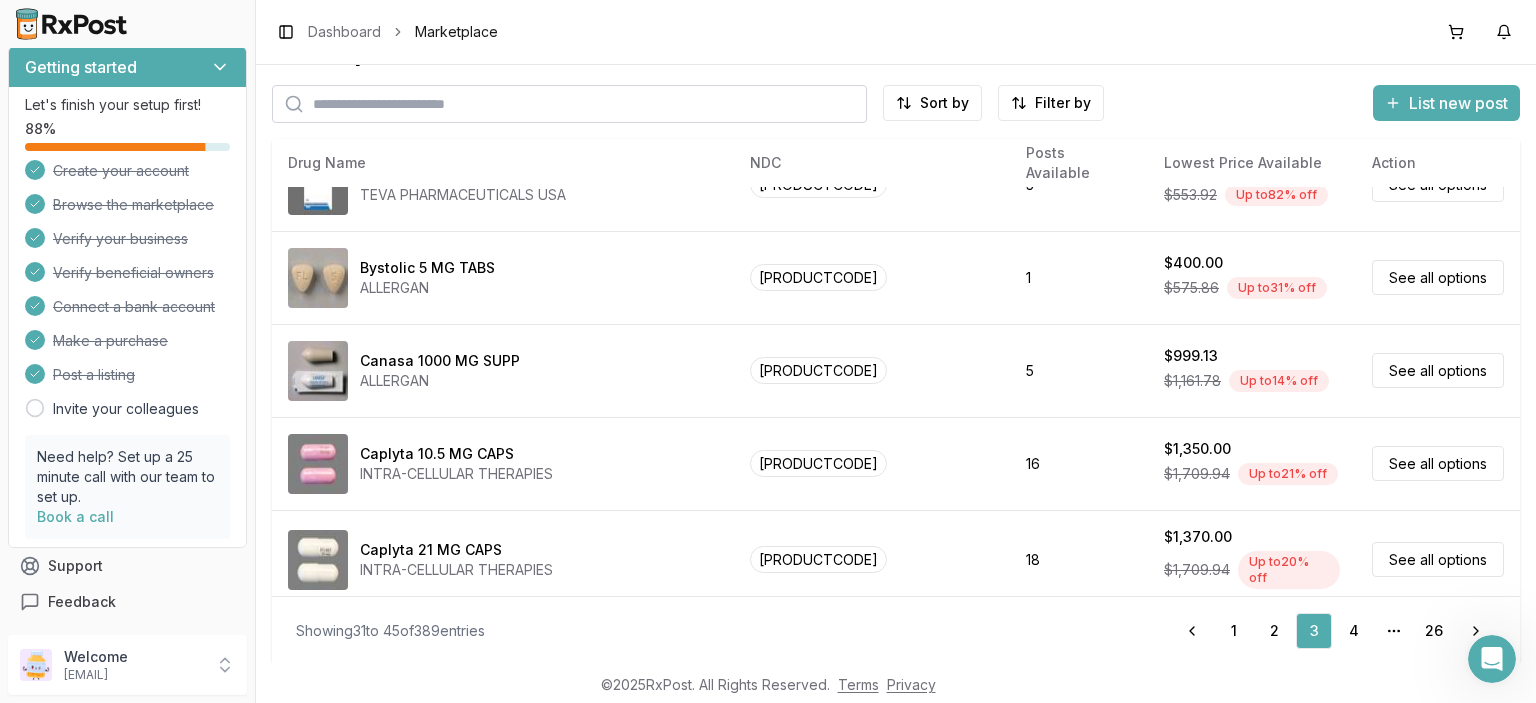scroll, scrollTop: 983, scrollLeft: 0, axis: vertical 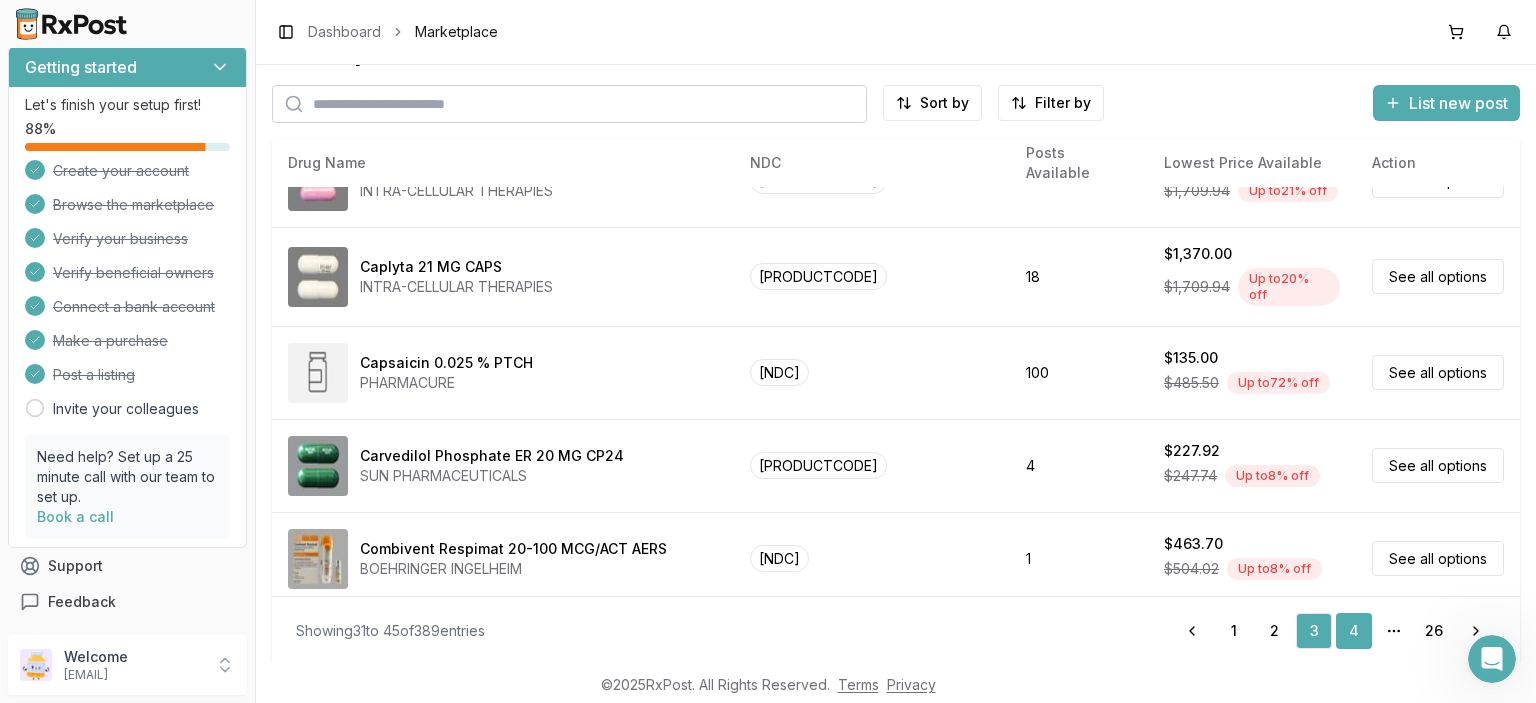 click on "4" at bounding box center [1354, 631] 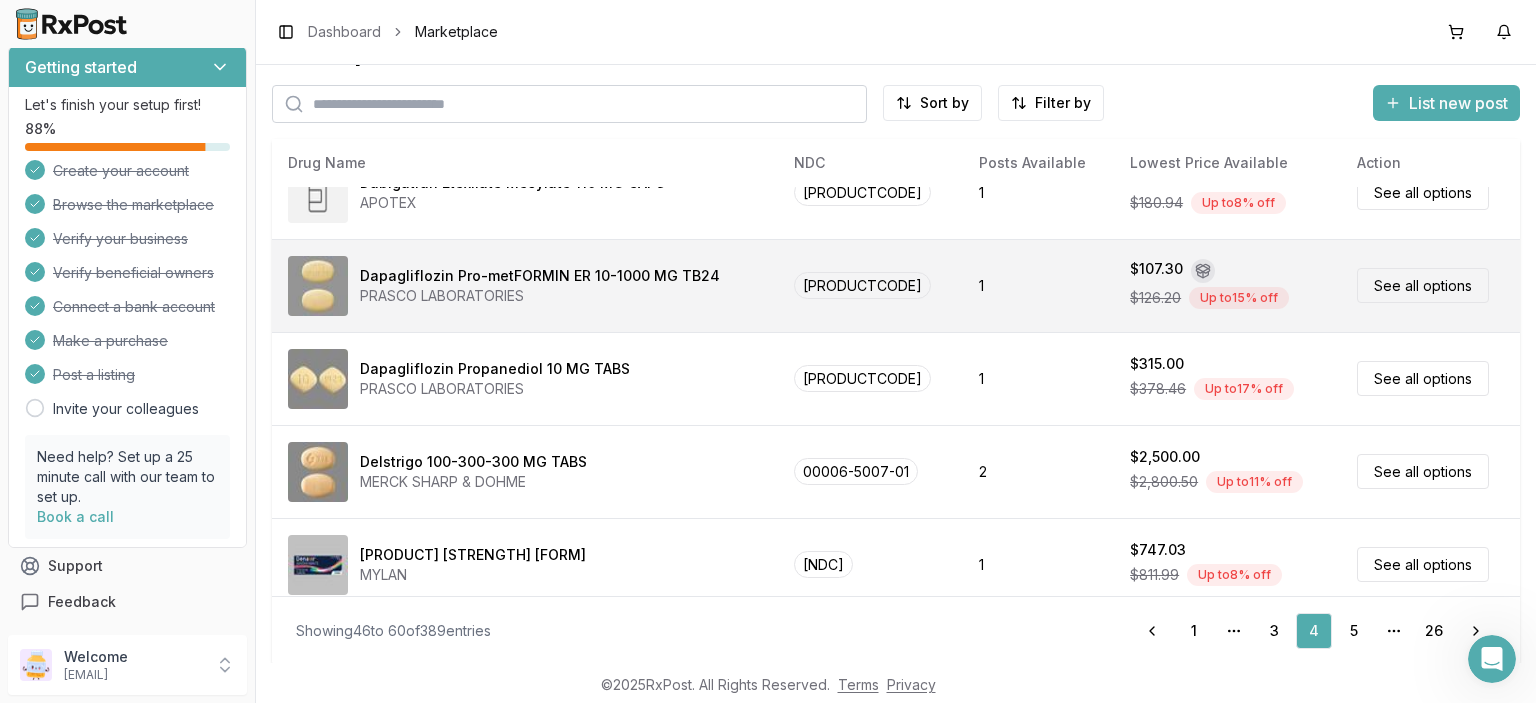 scroll, scrollTop: 983, scrollLeft: 0, axis: vertical 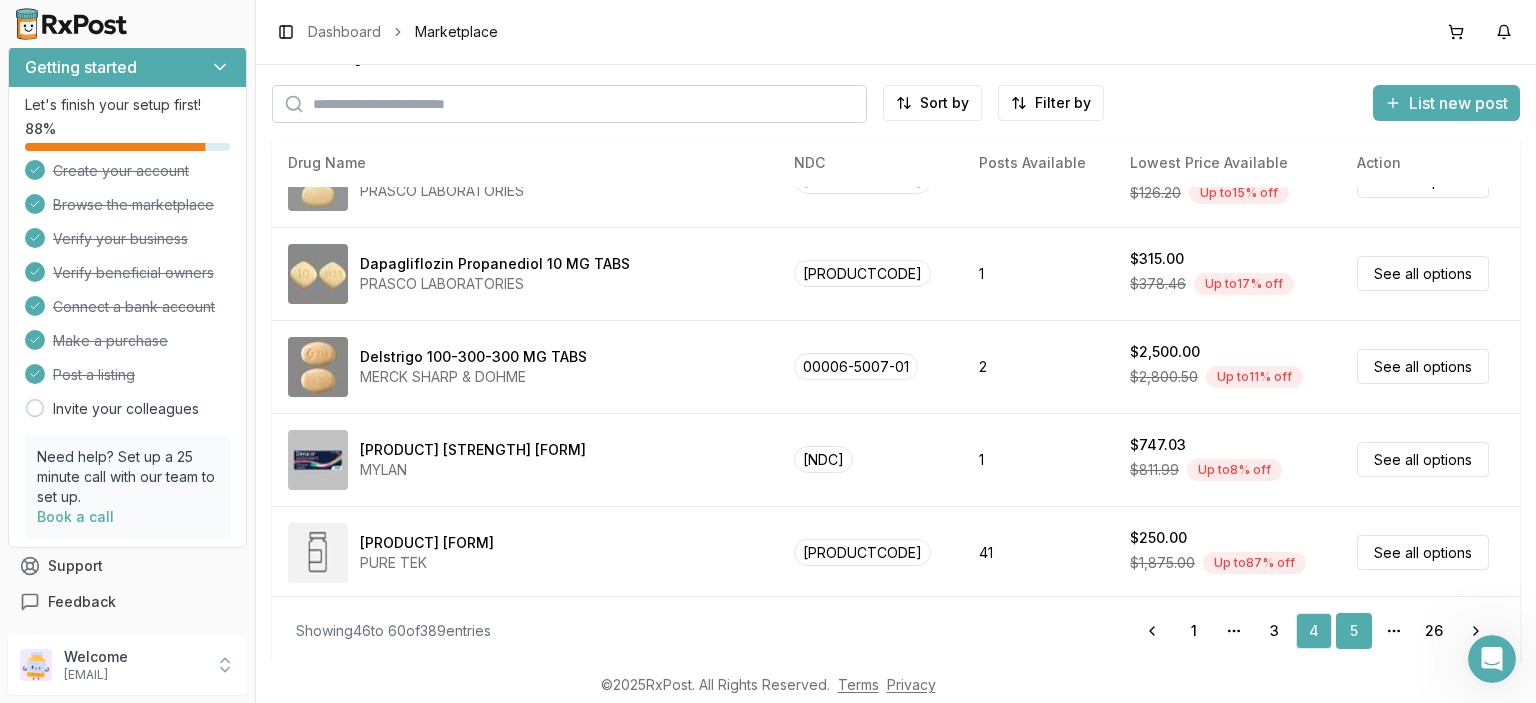 click on "5" at bounding box center (1354, 631) 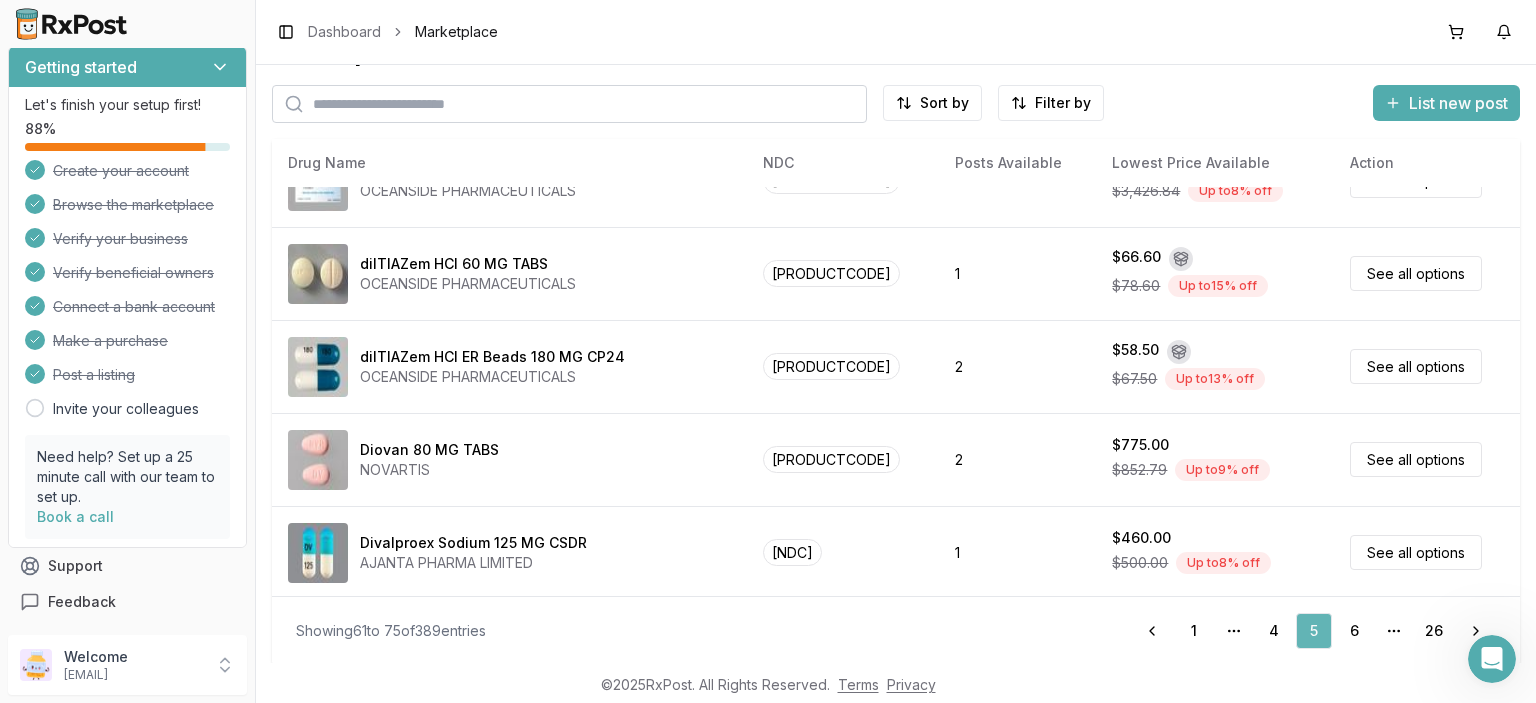 click on "6" at bounding box center [1354, 631] 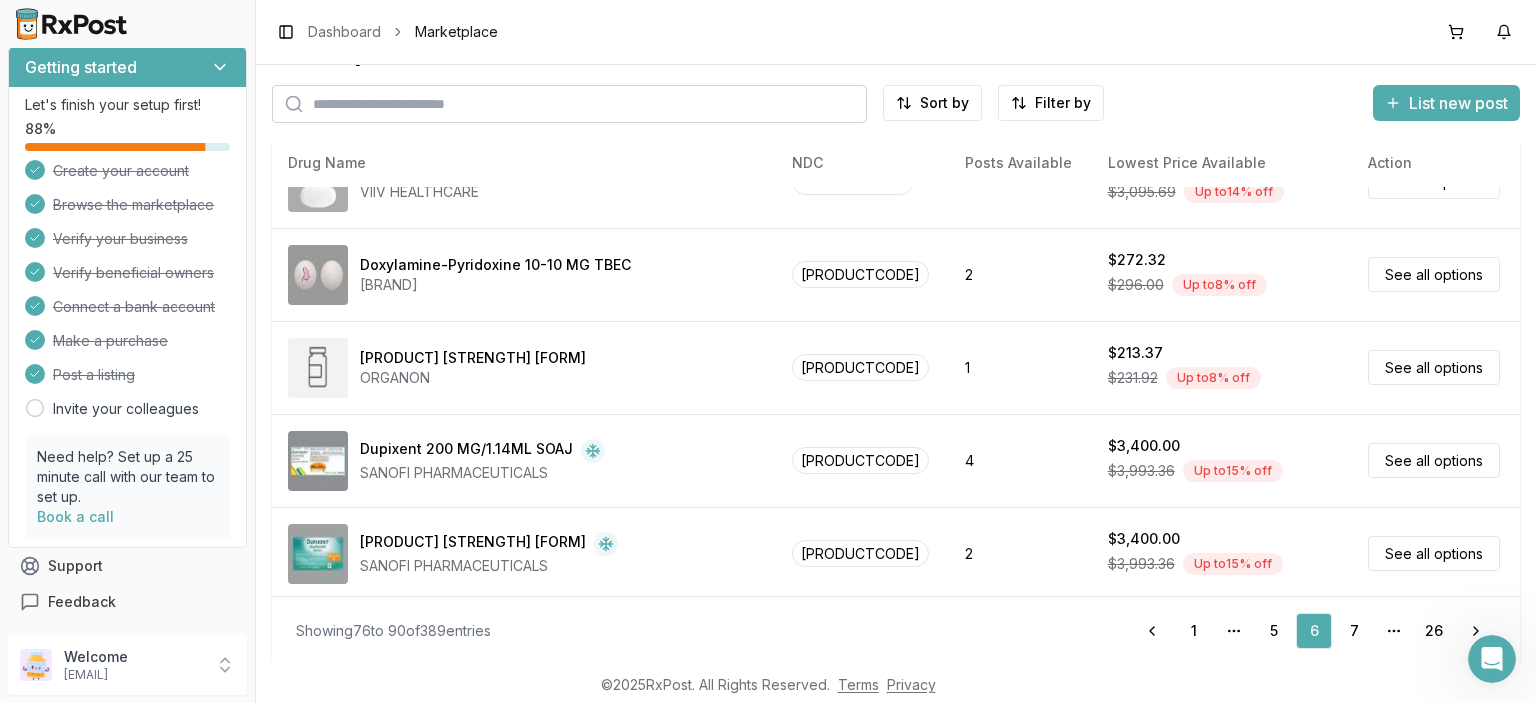 scroll, scrollTop: 0, scrollLeft: 0, axis: both 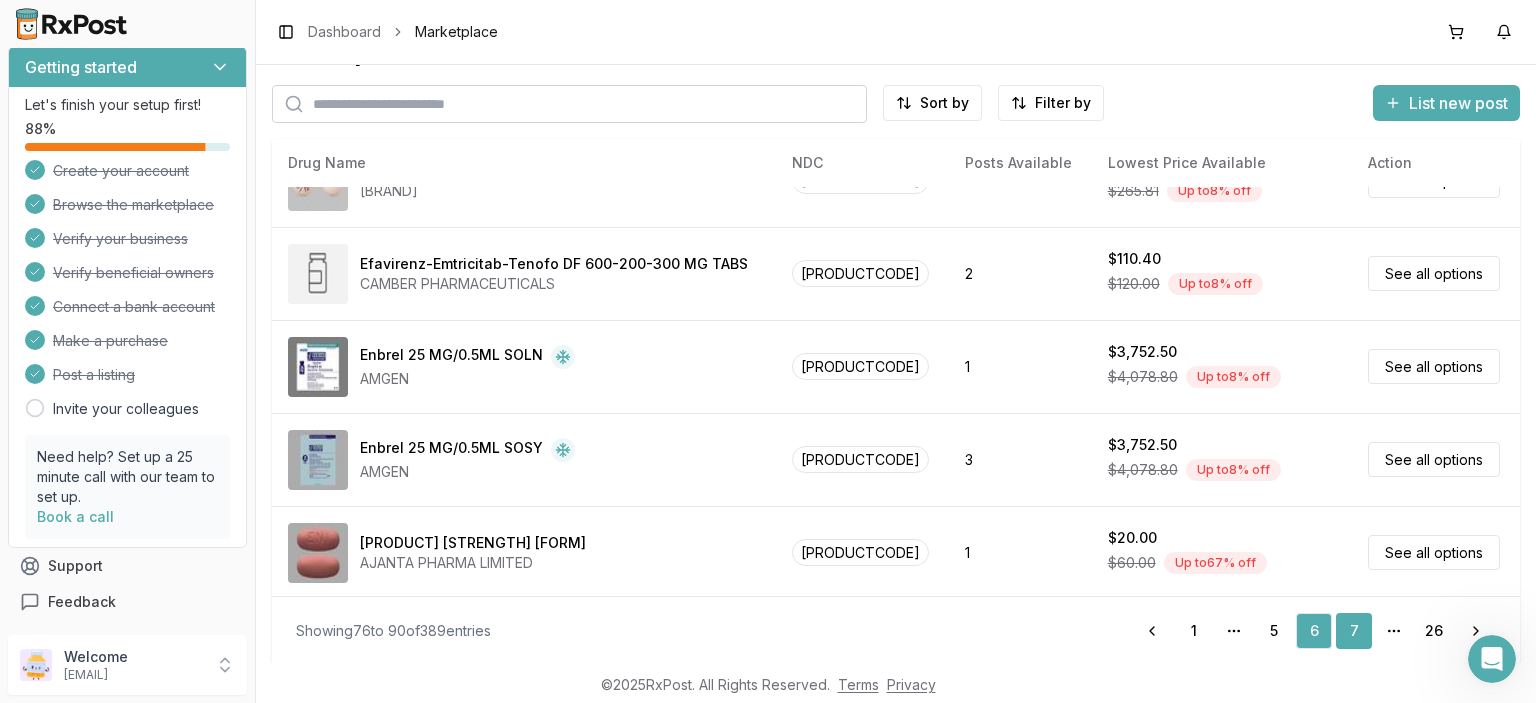 click on "7" at bounding box center (1354, 631) 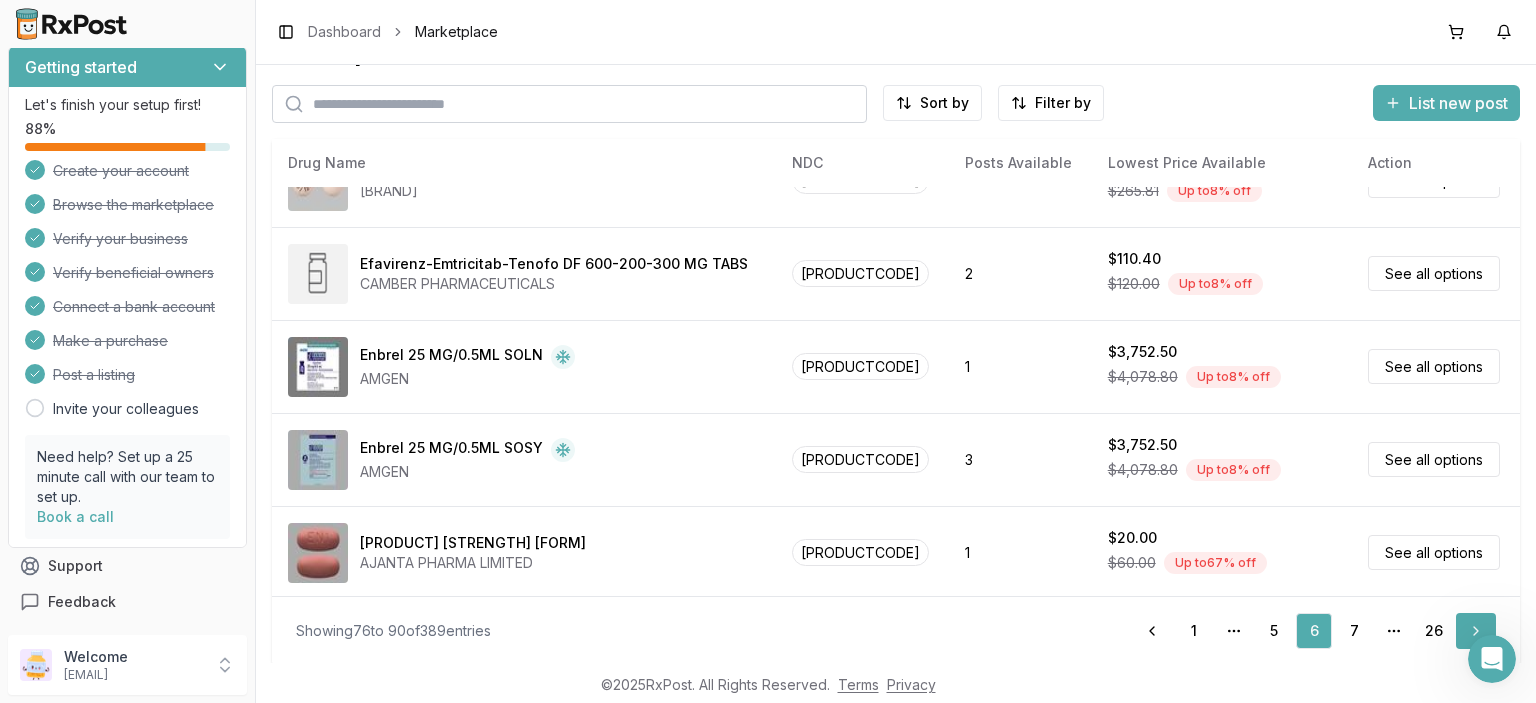 click on "Next" at bounding box center [1476, 631] 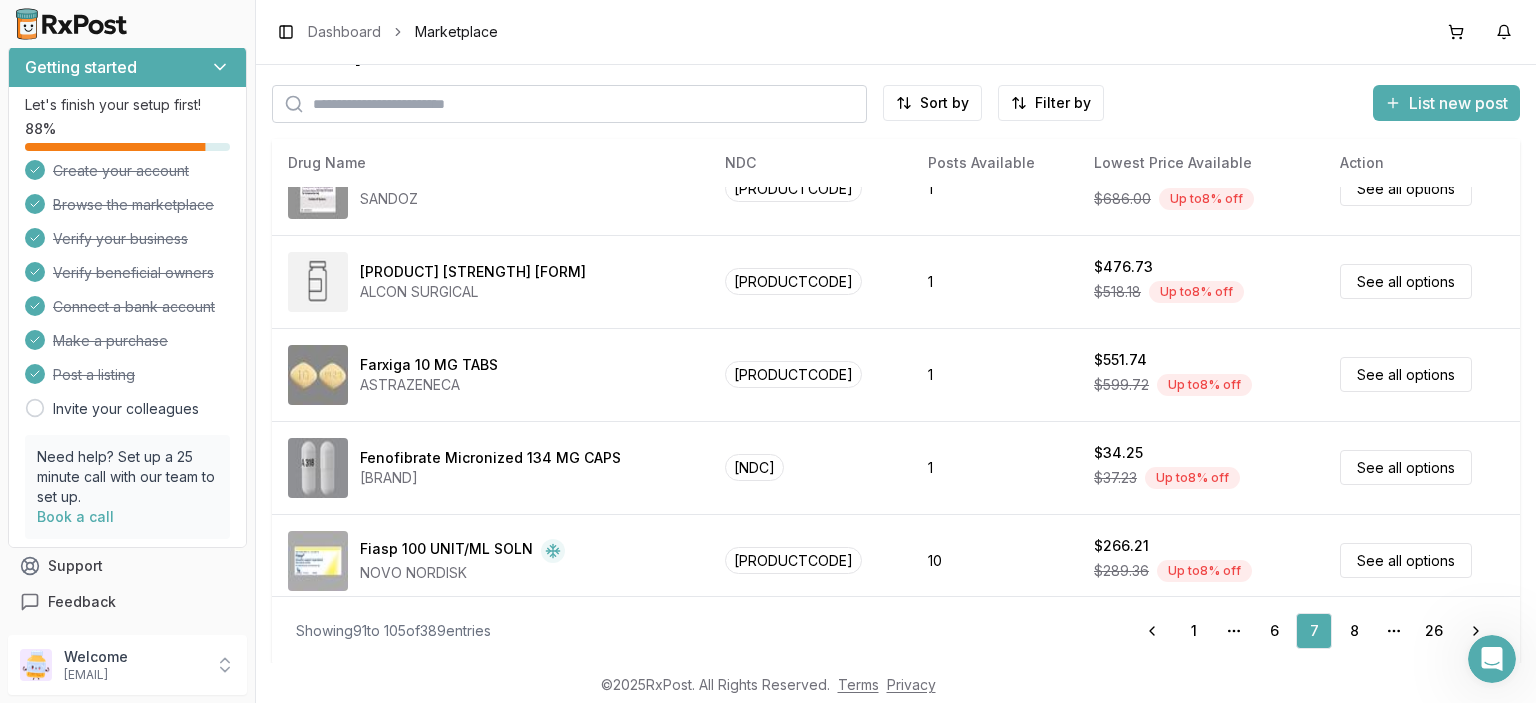 scroll, scrollTop: 983, scrollLeft: 0, axis: vertical 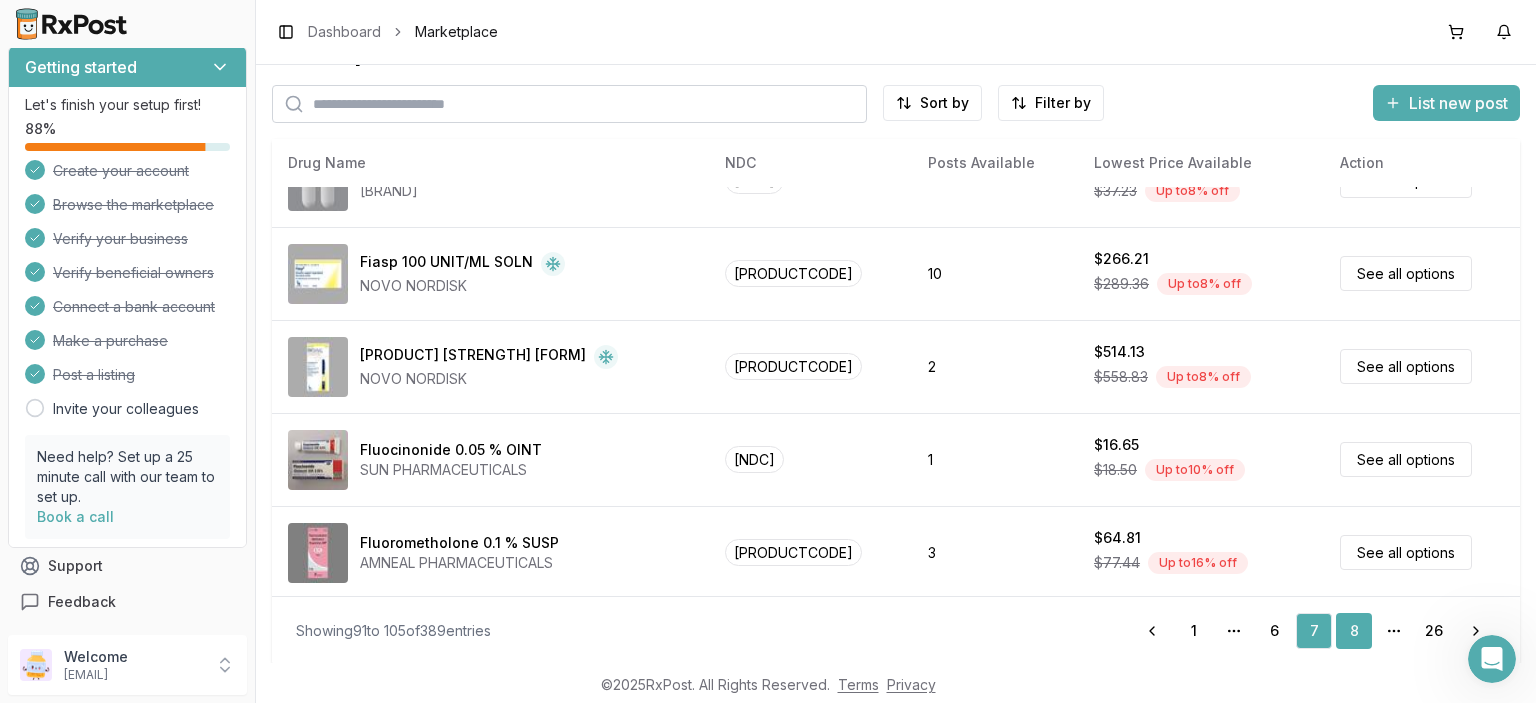 click on "8" at bounding box center (1354, 631) 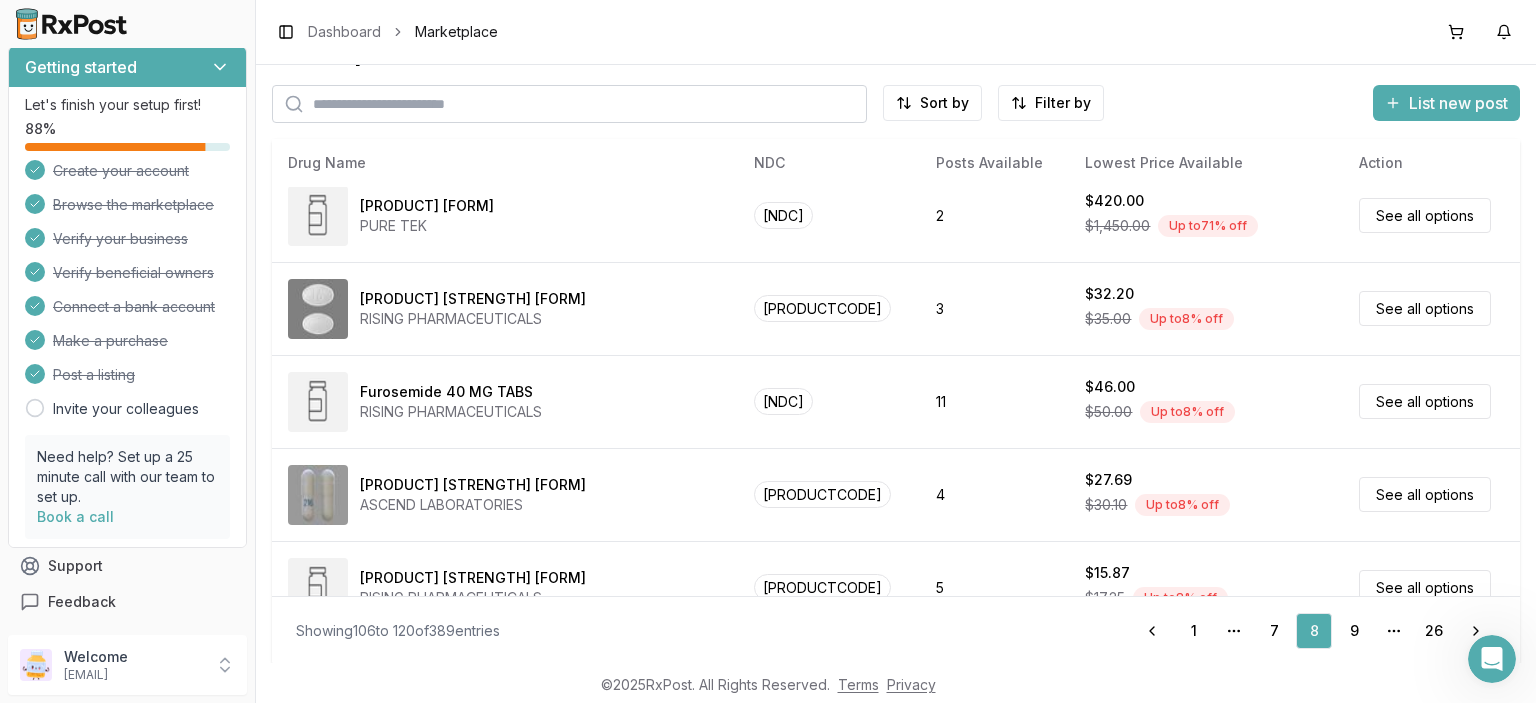 scroll, scrollTop: 0, scrollLeft: 0, axis: both 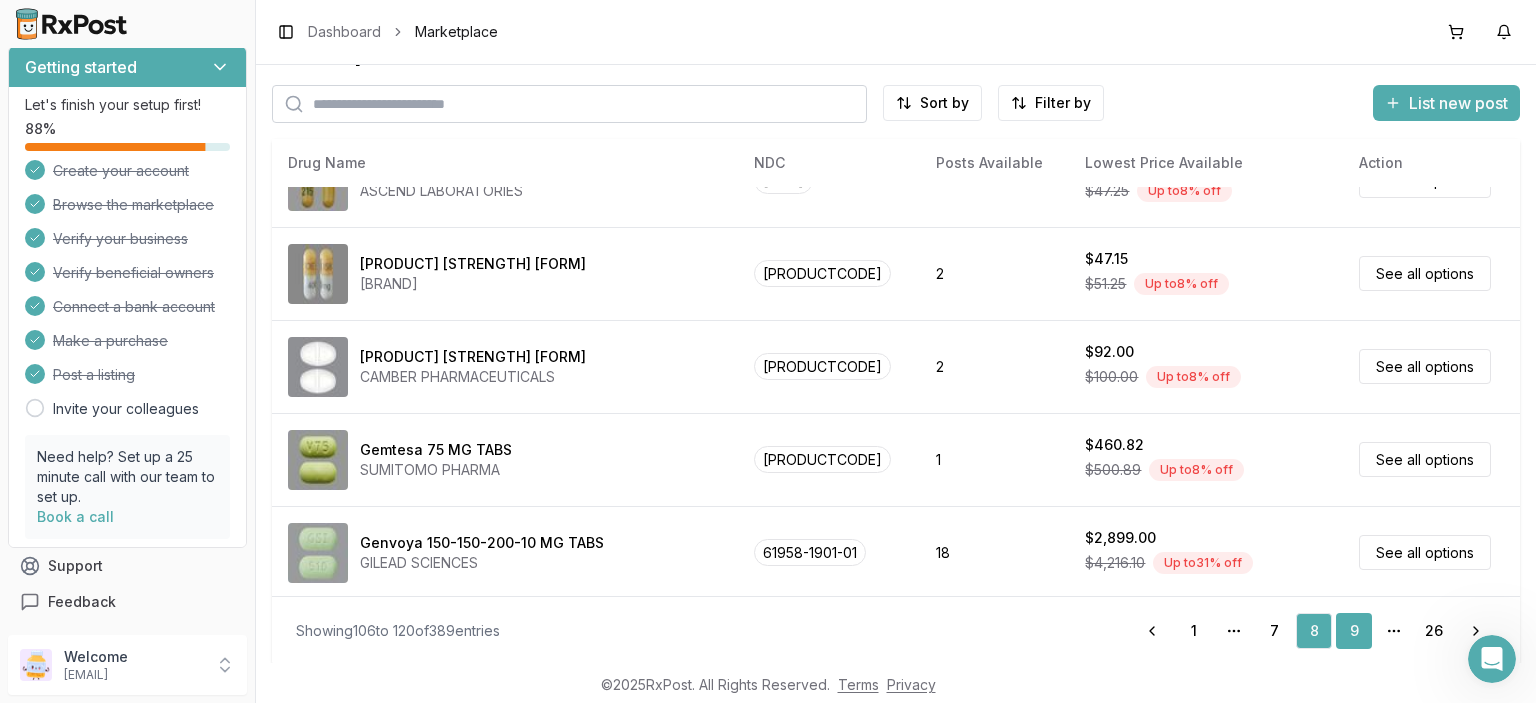click on "9" at bounding box center (1354, 631) 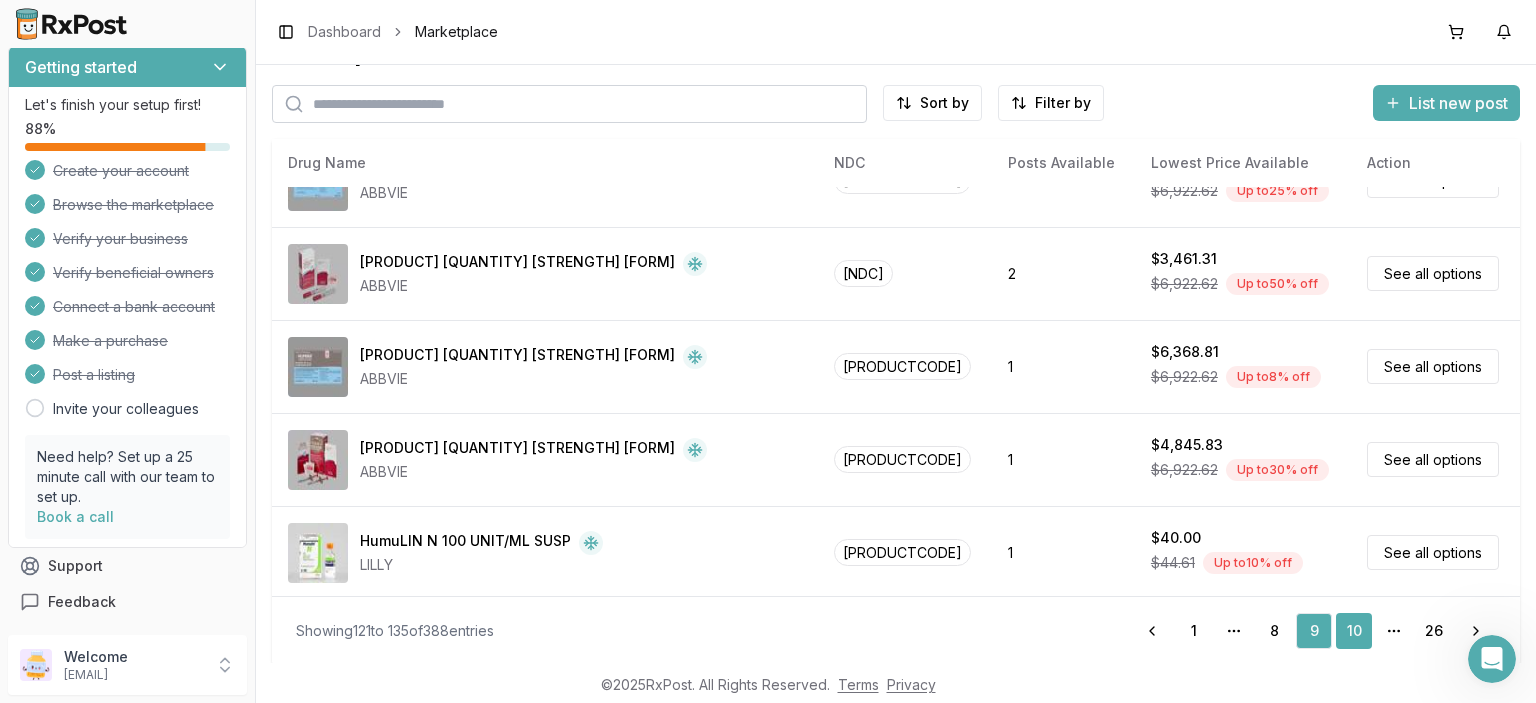 click on "10" at bounding box center [1354, 631] 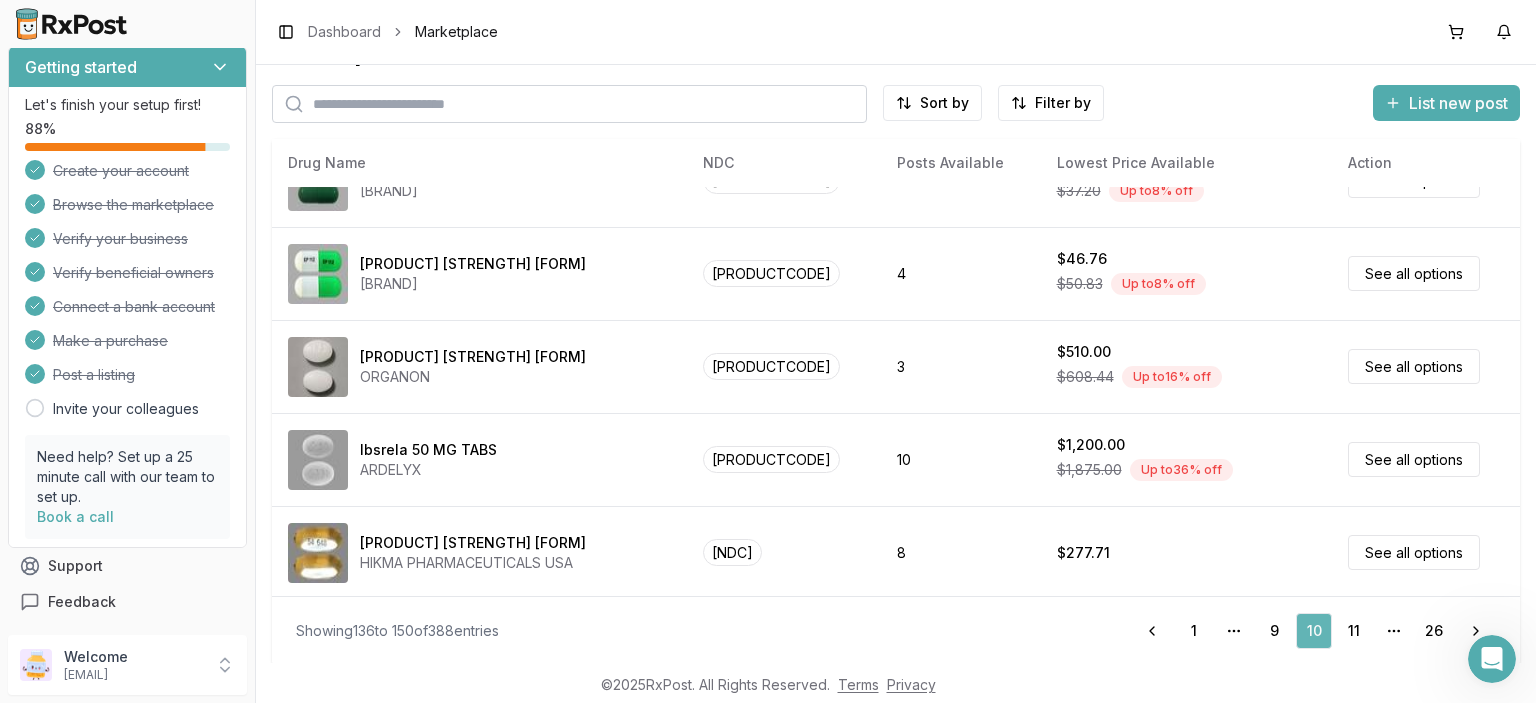 scroll, scrollTop: 0, scrollLeft: 0, axis: both 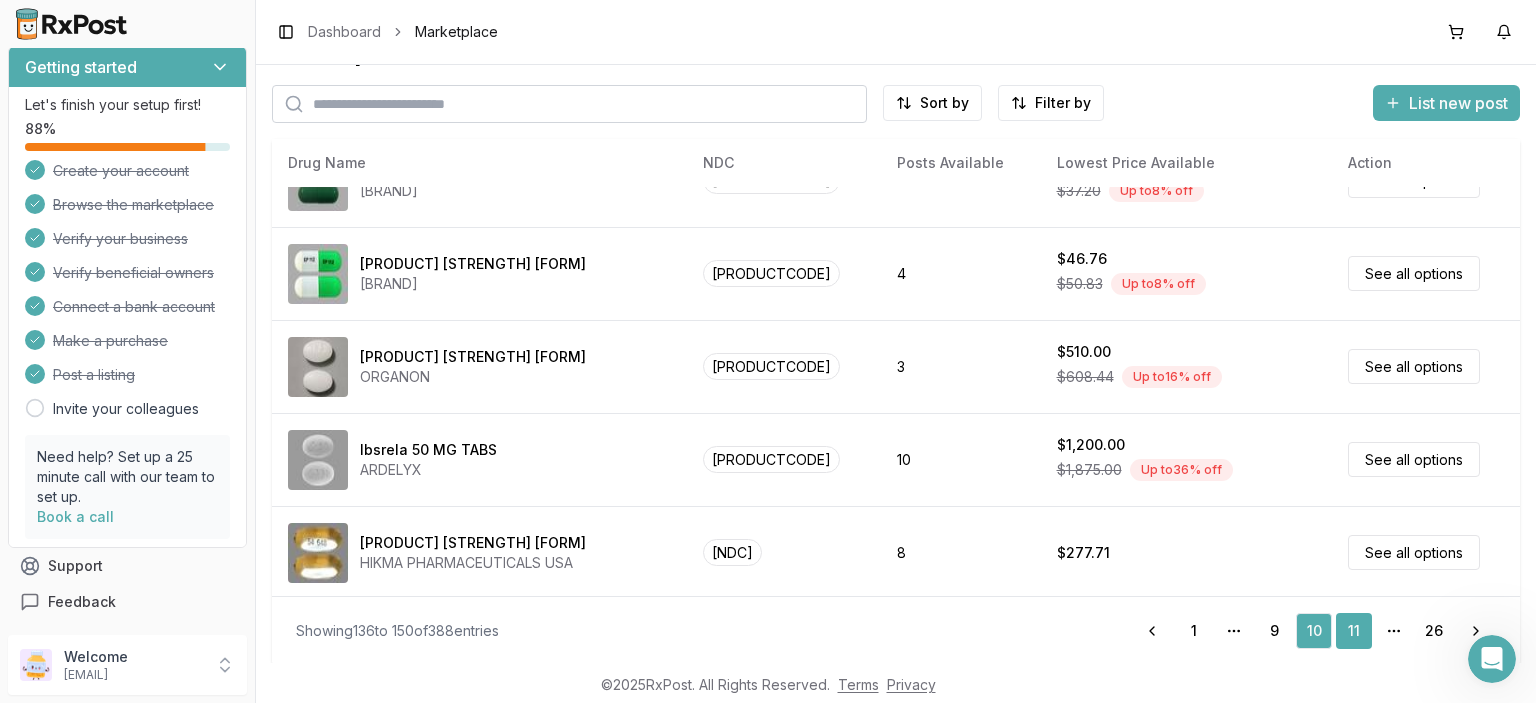 click on "11" at bounding box center [1354, 631] 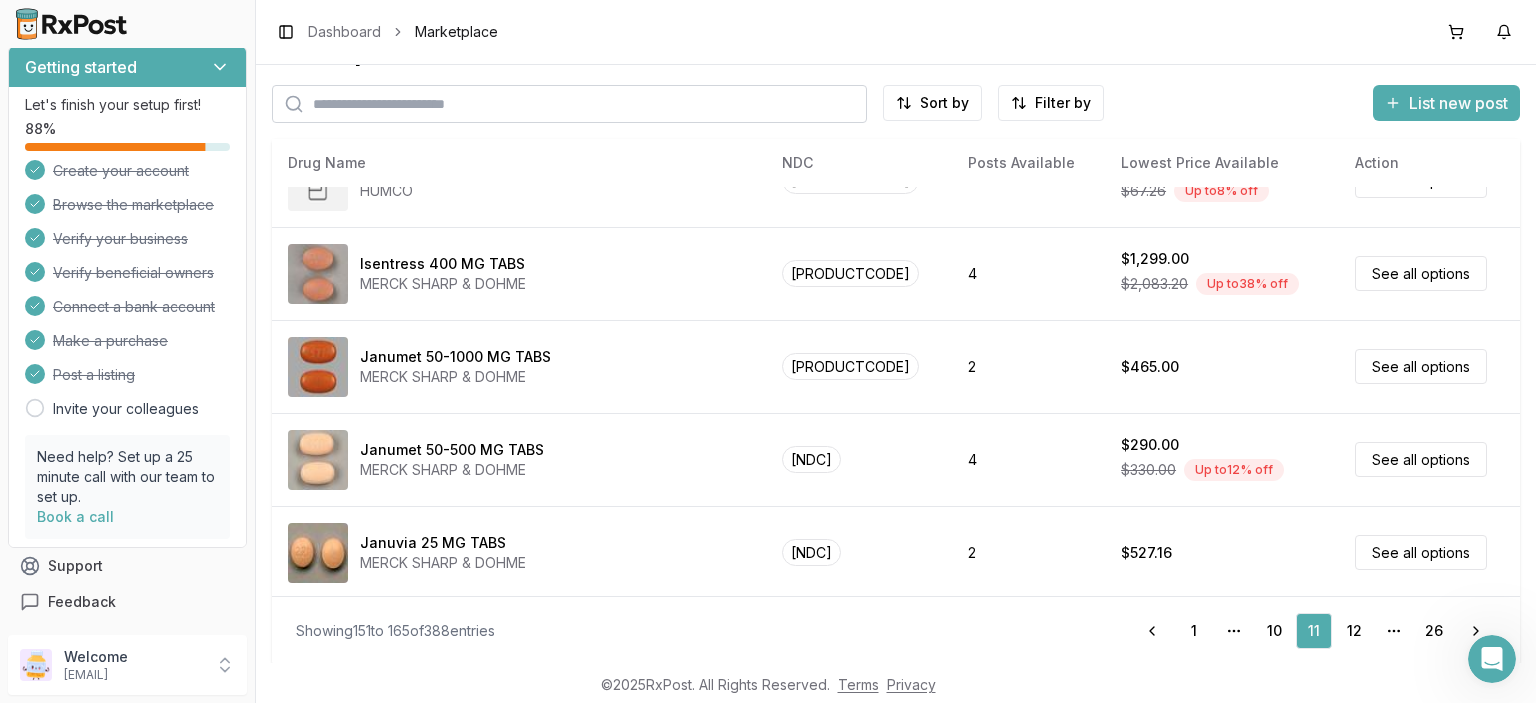 click on "Showing [NUMBER] to [NUMBER] of [NUMBER] entries Previous 1 More pages 10 11 12 More pages 26 Next" at bounding box center (896, 630) 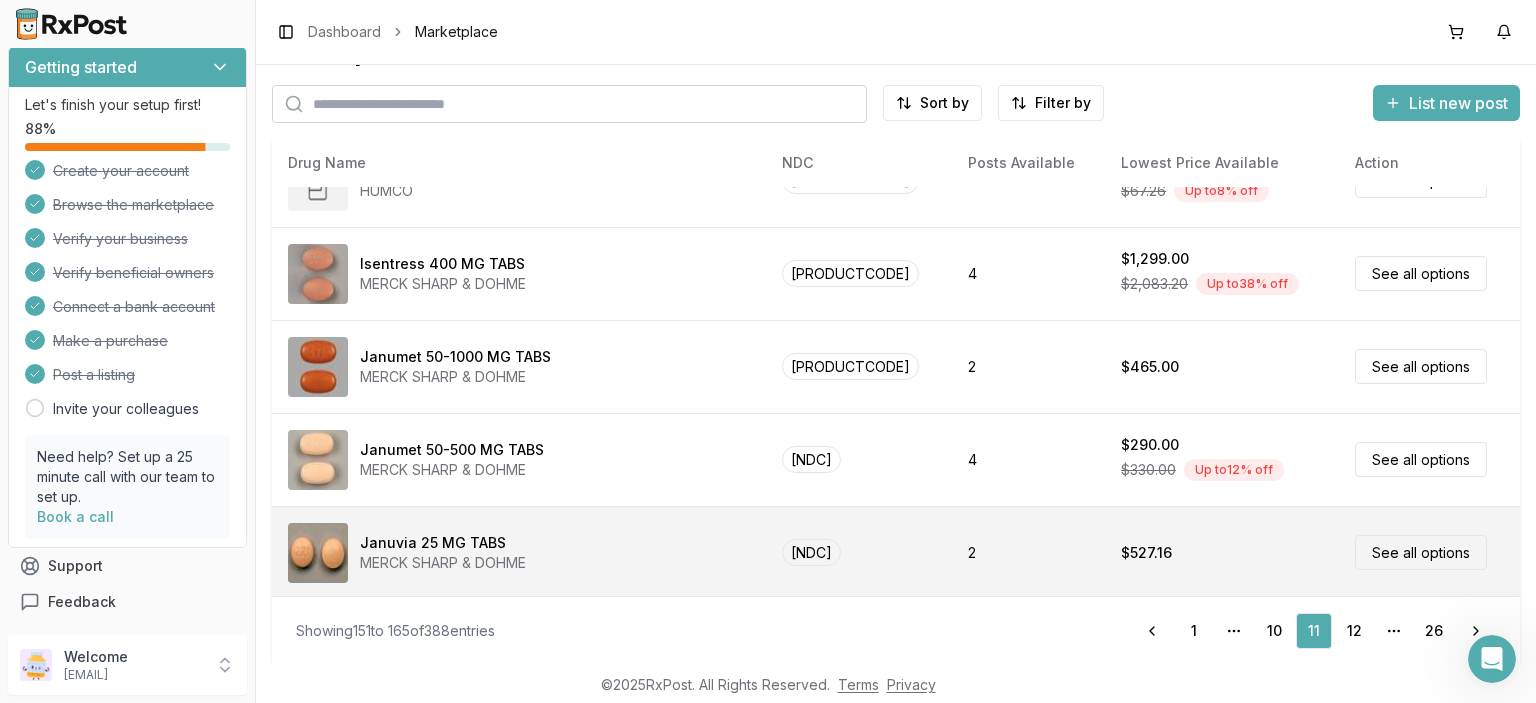 click on "See all options" at bounding box center [1429, 552] 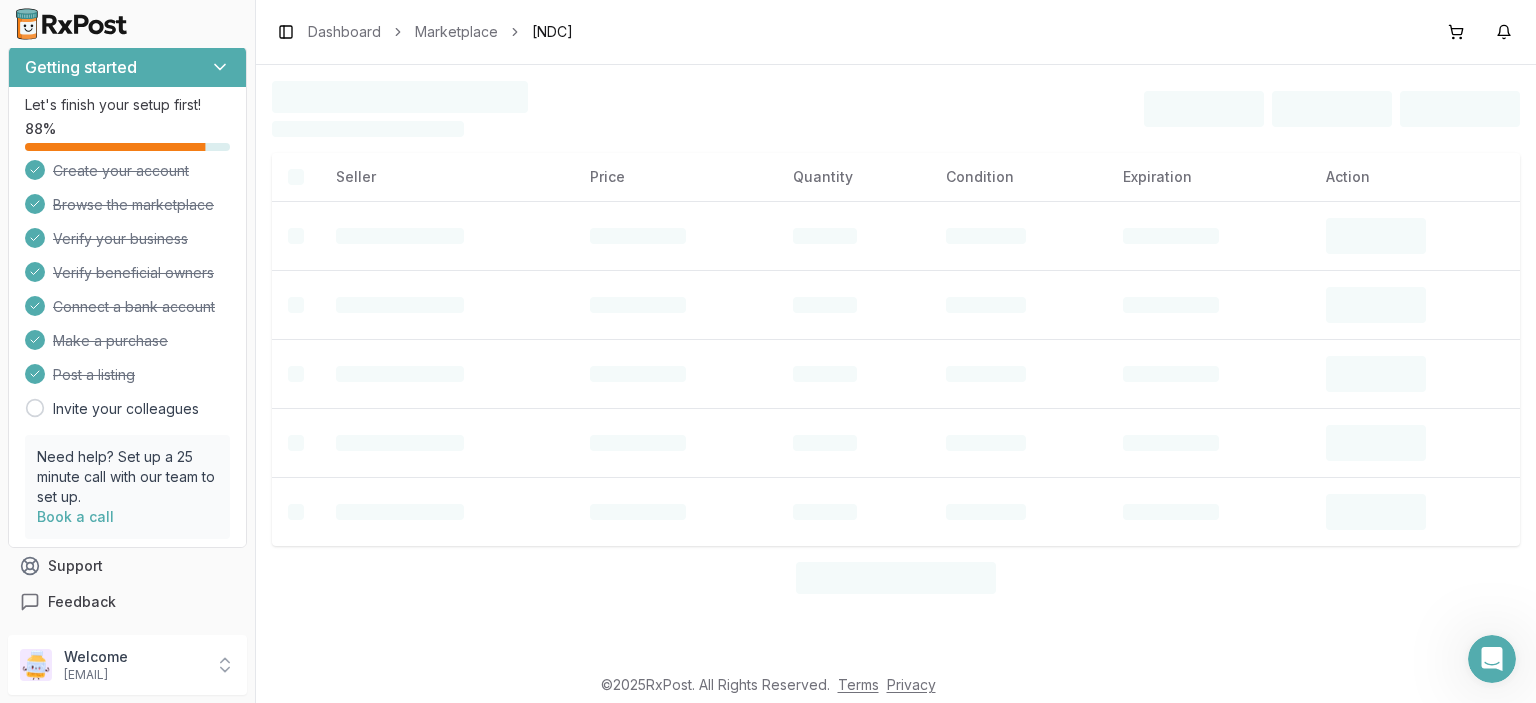 scroll, scrollTop: 0, scrollLeft: 0, axis: both 